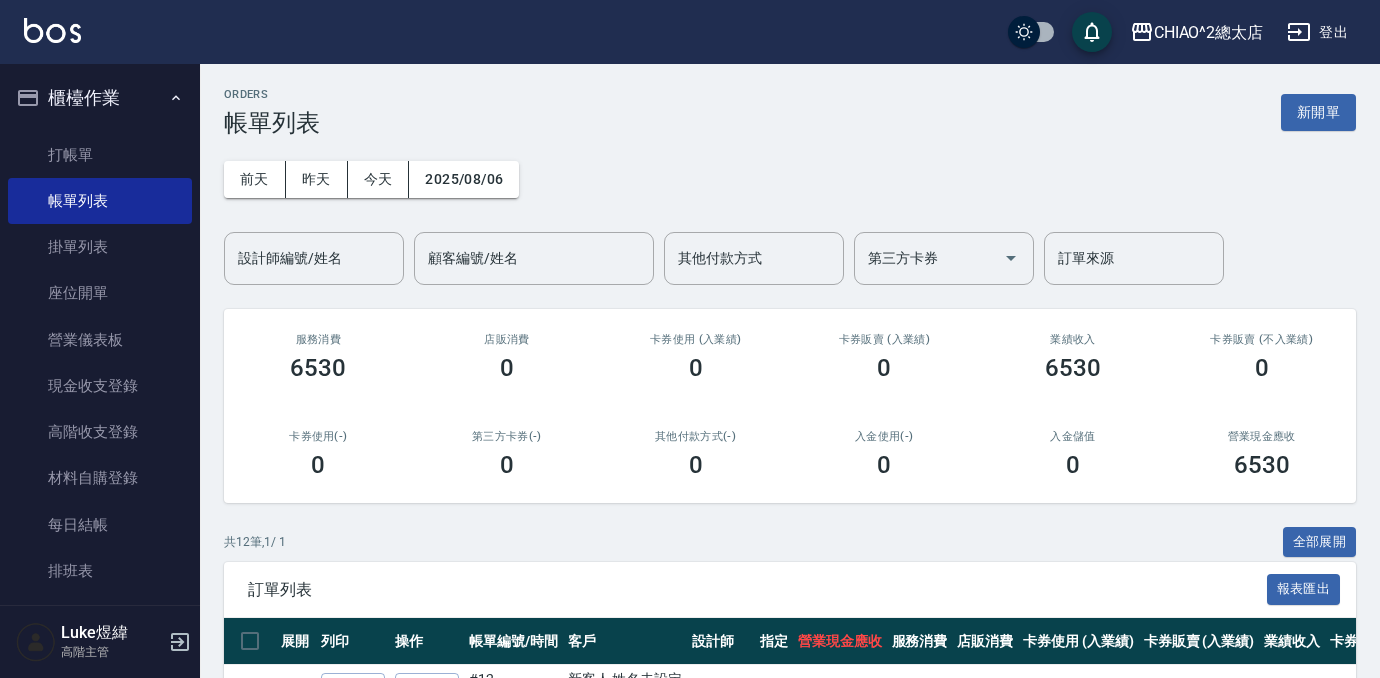 scroll, scrollTop: 0, scrollLeft: 0, axis: both 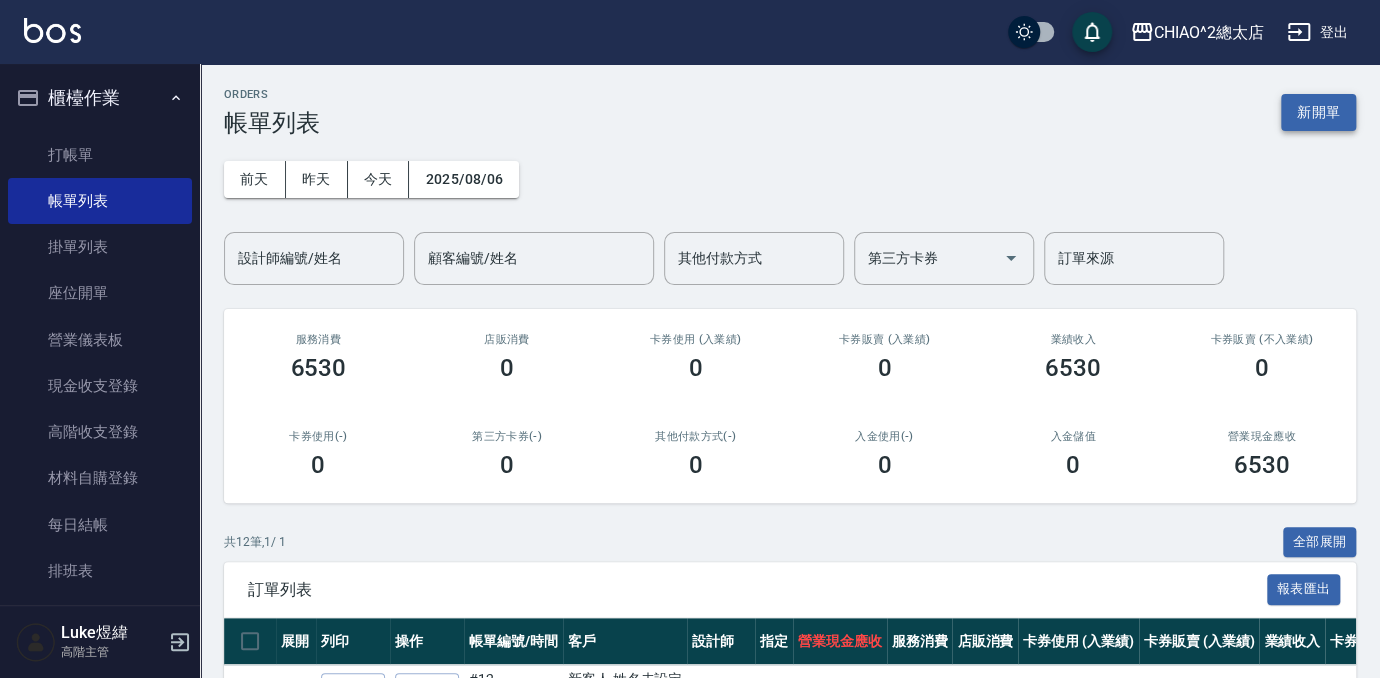 click on "新開單" at bounding box center (1318, 112) 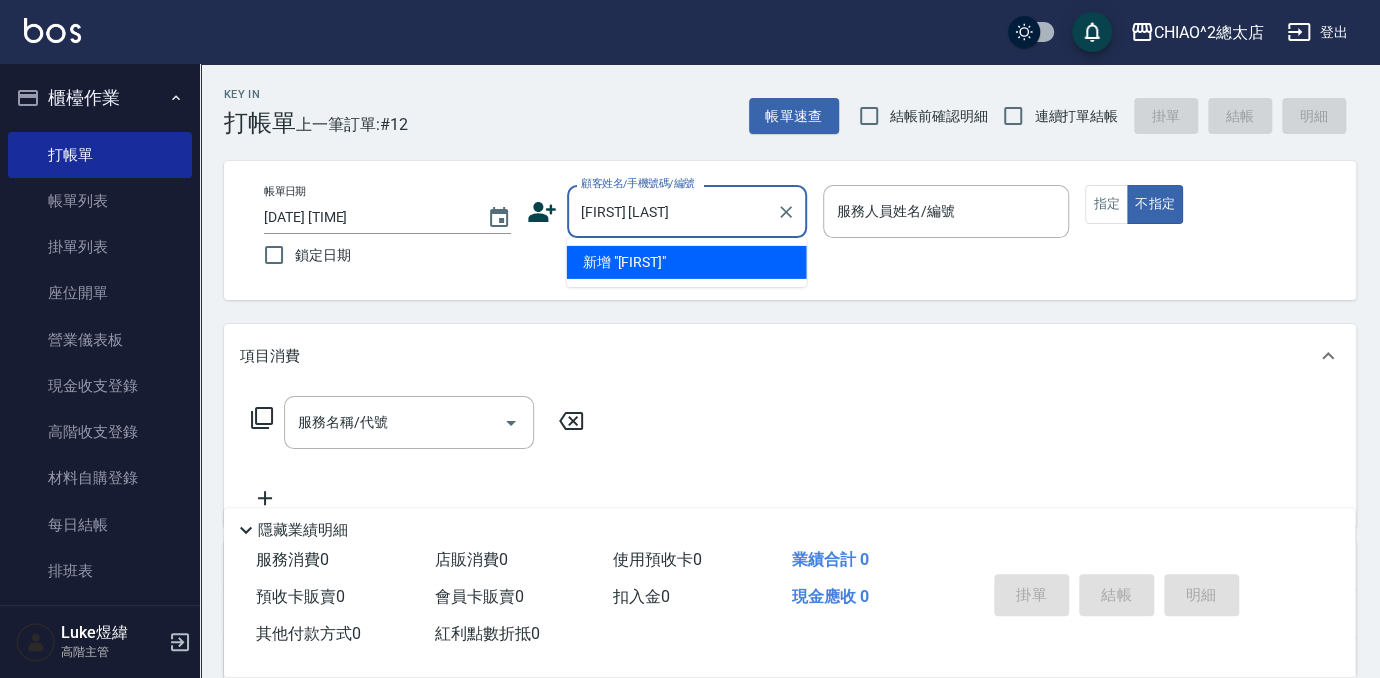 type on "[FIRST] [LAST]" 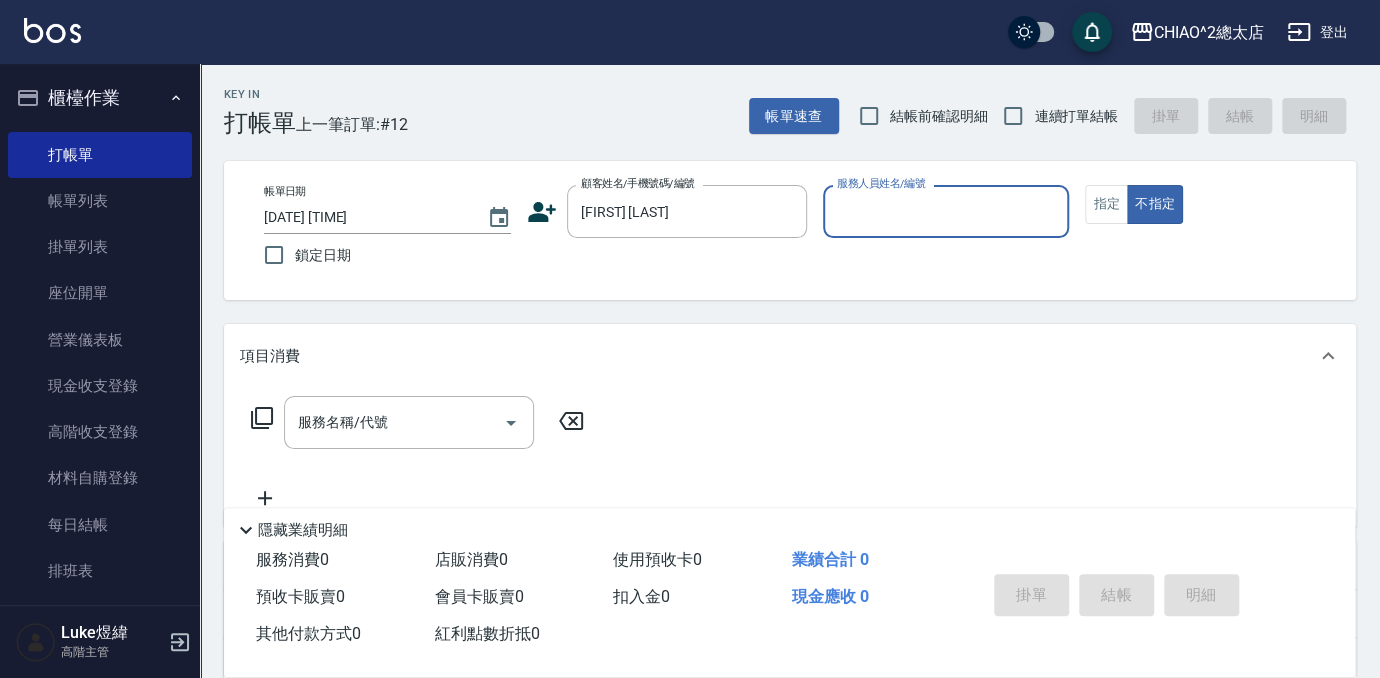 click on "服務人員姓名/編號" at bounding box center [946, 211] 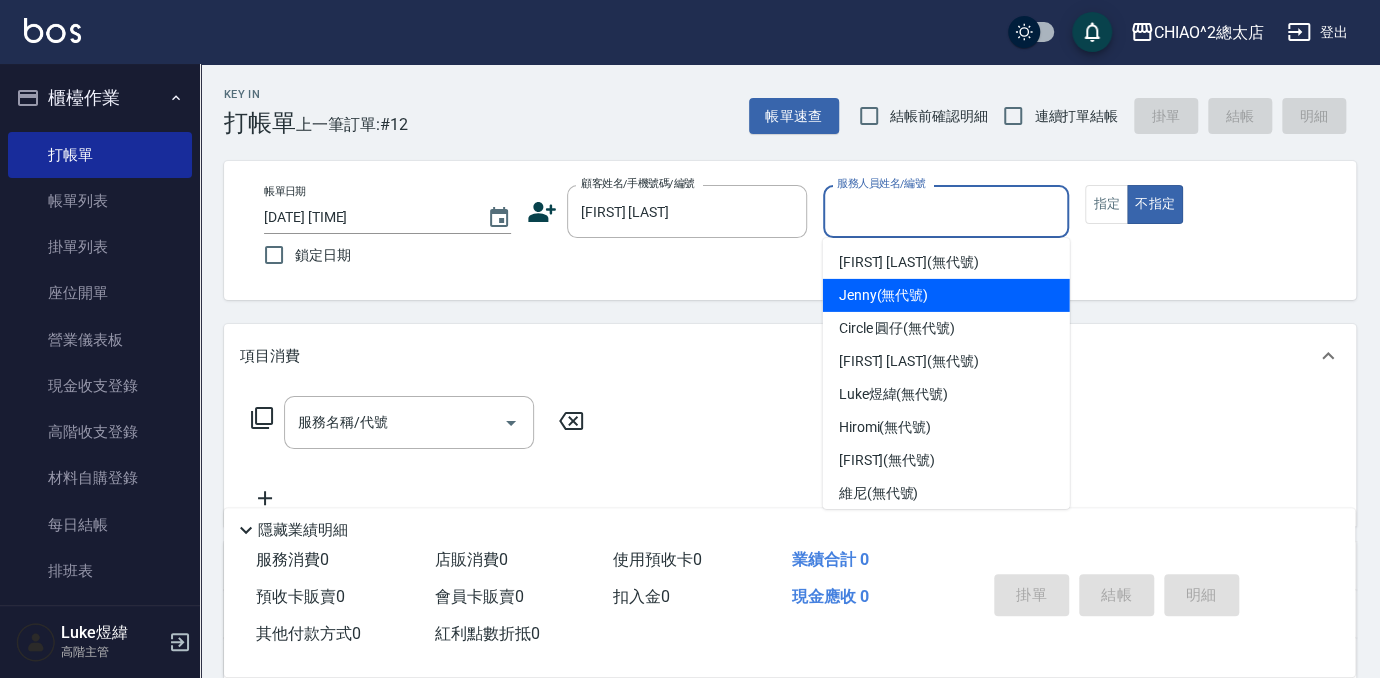 click on "[FIRST] (無代號)" at bounding box center [946, 295] 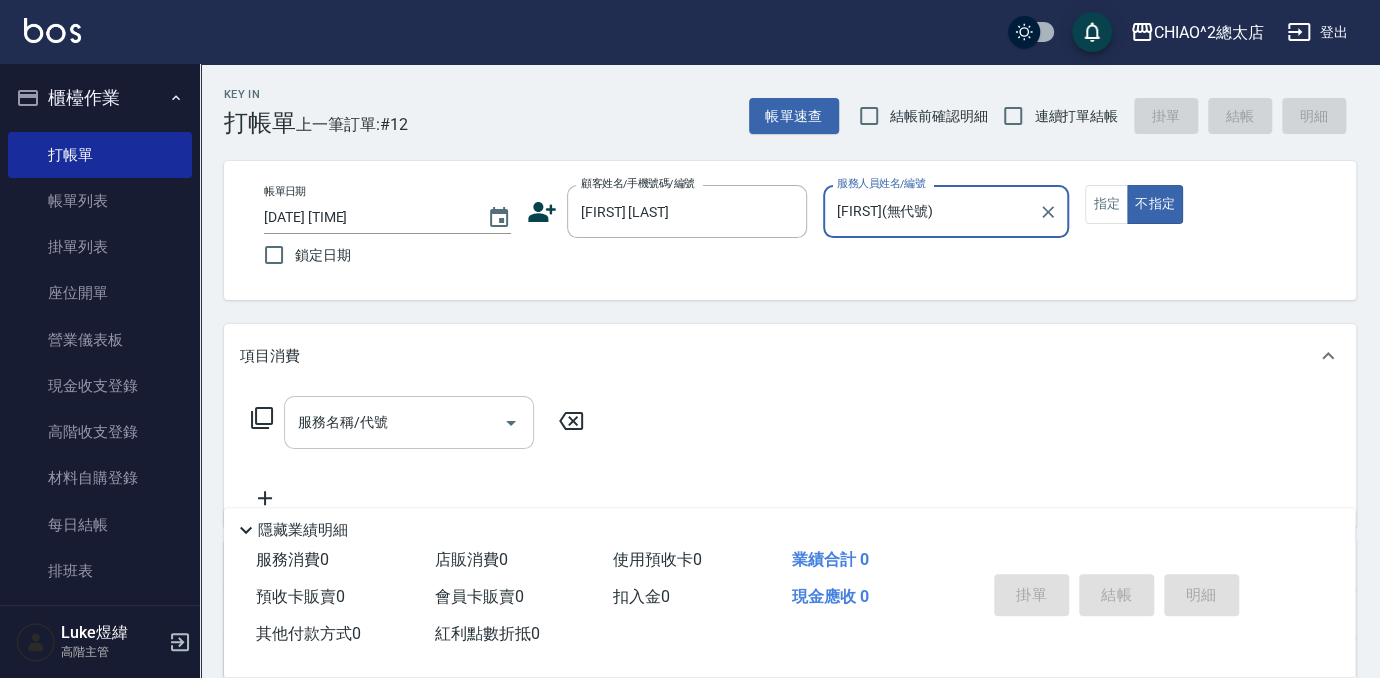 click on "服務名稱/代號" at bounding box center (394, 422) 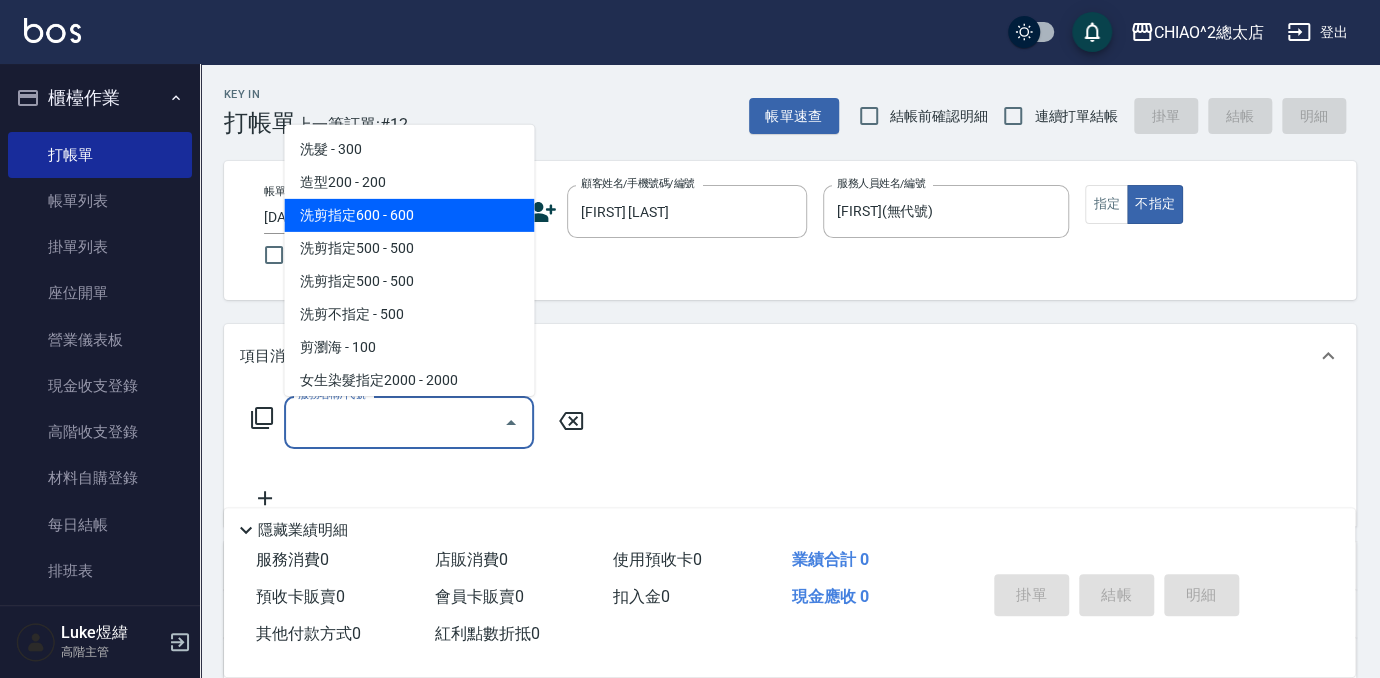 click on "洗剪指定600 - 600" at bounding box center [409, 215] 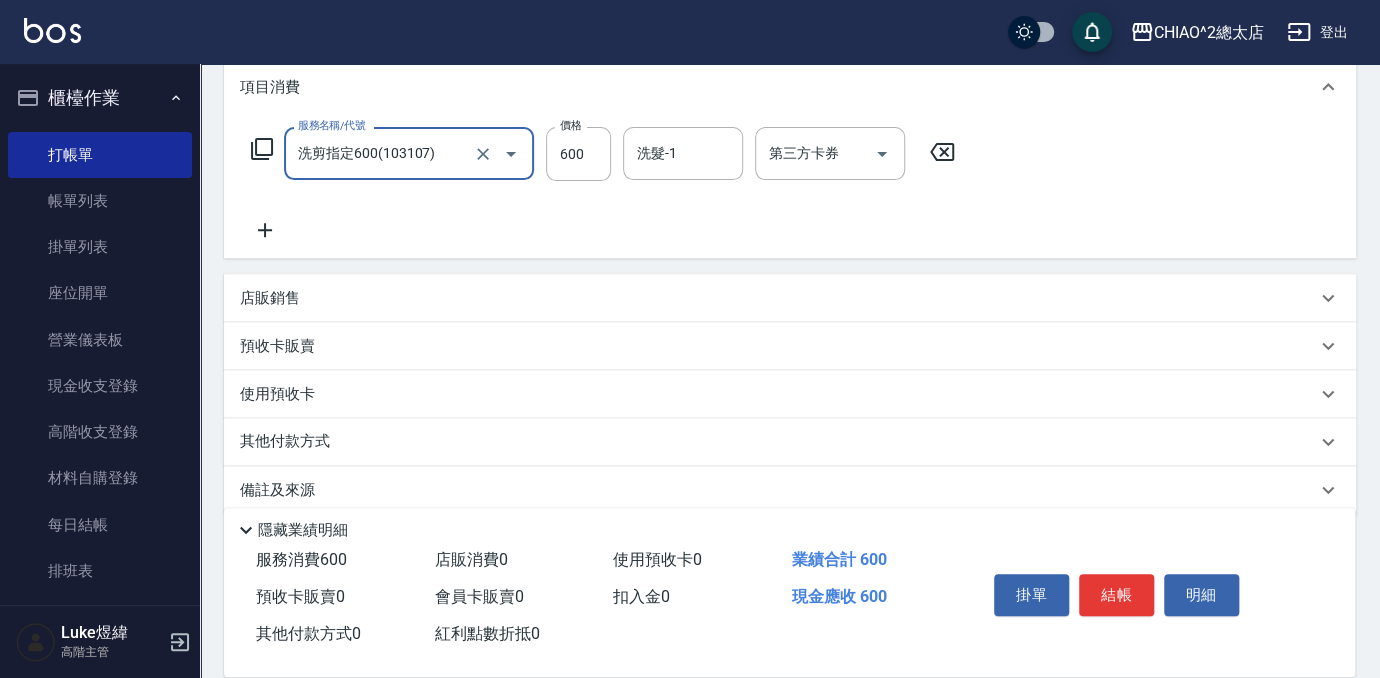 scroll, scrollTop: 294, scrollLeft: 0, axis: vertical 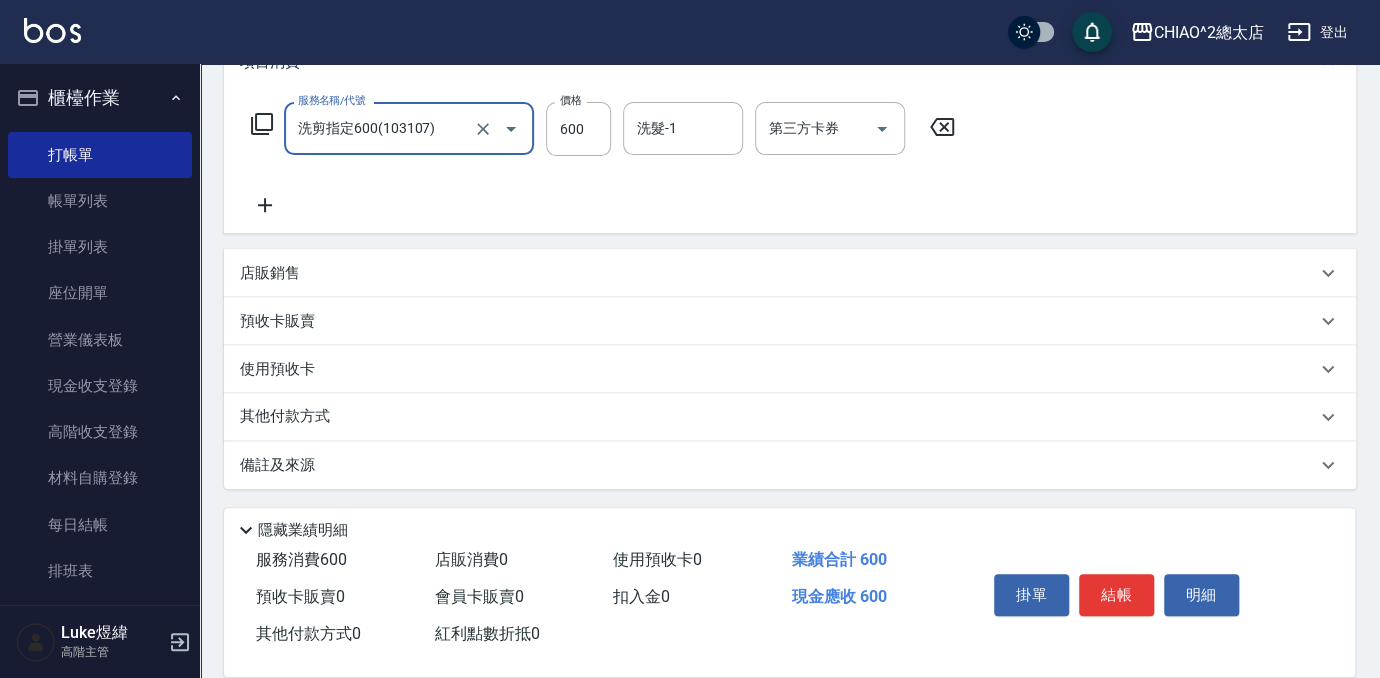 click on "其他付款方式" at bounding box center (790, 417) 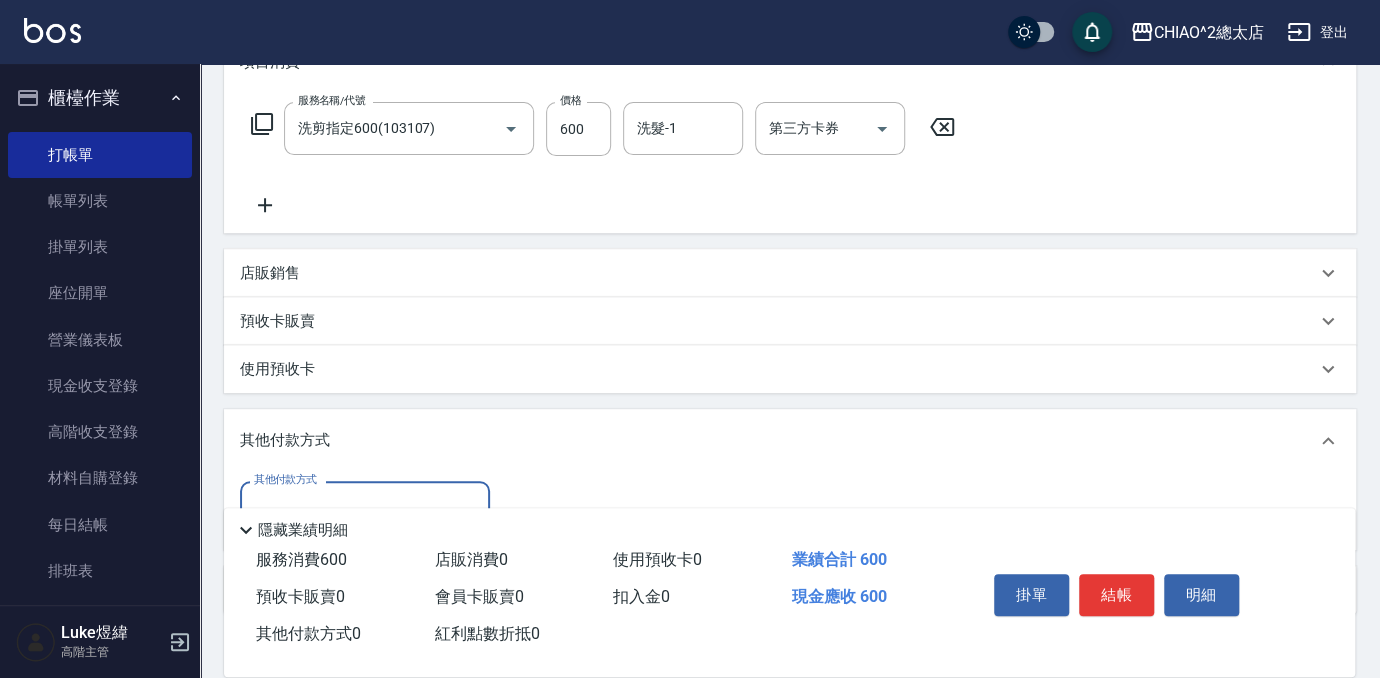 scroll, scrollTop: 0, scrollLeft: 0, axis: both 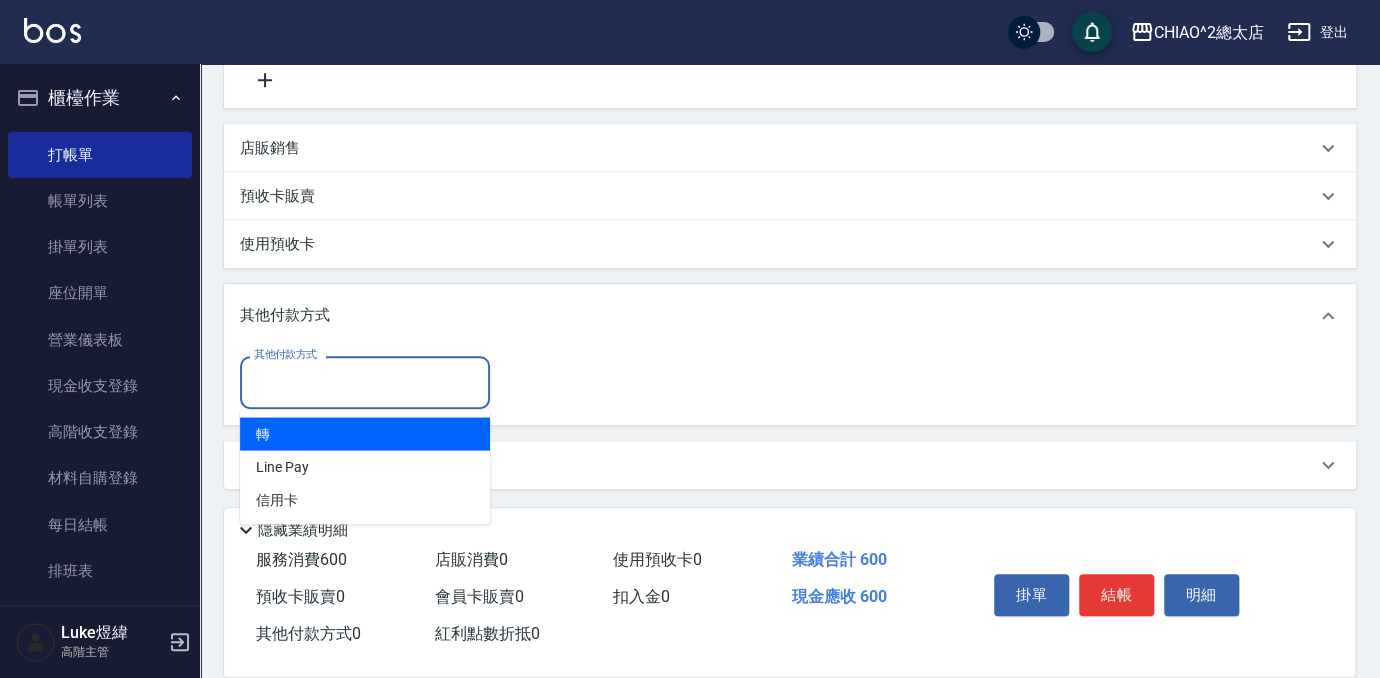 click on "其他付款方式" at bounding box center [365, 382] 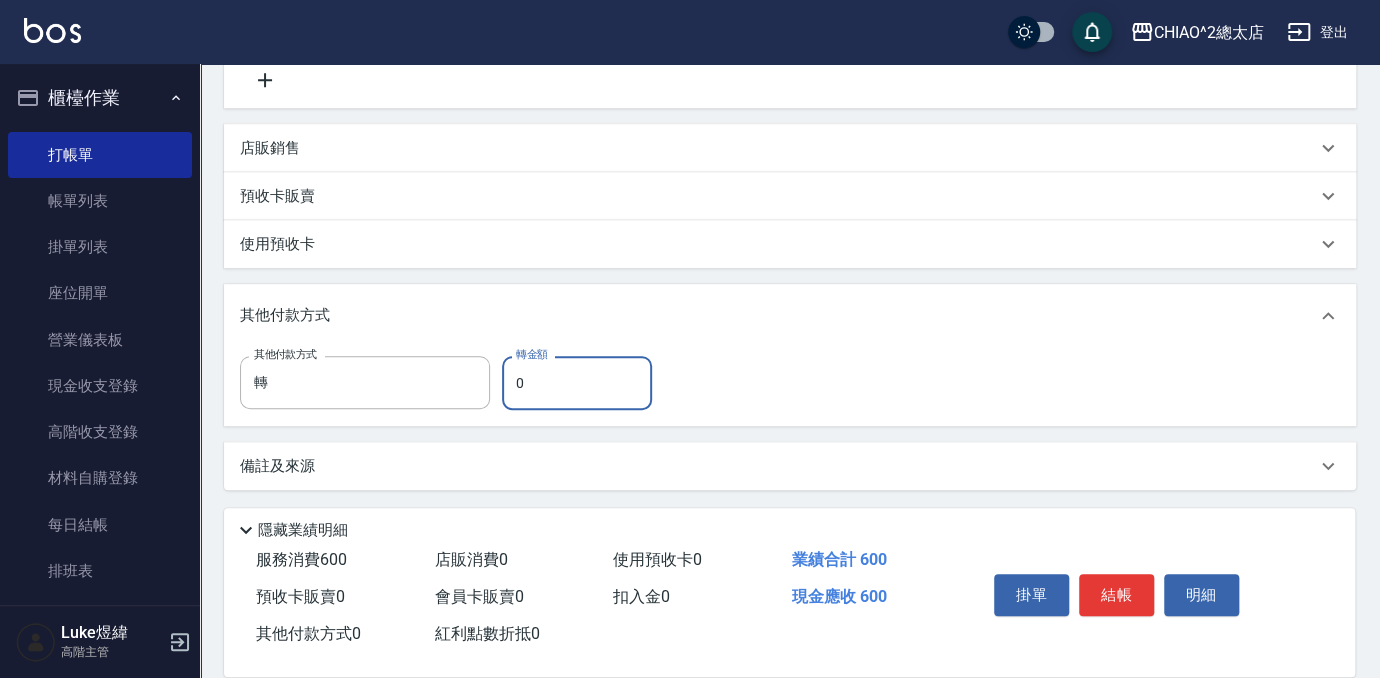 click on "0" at bounding box center [577, 383] 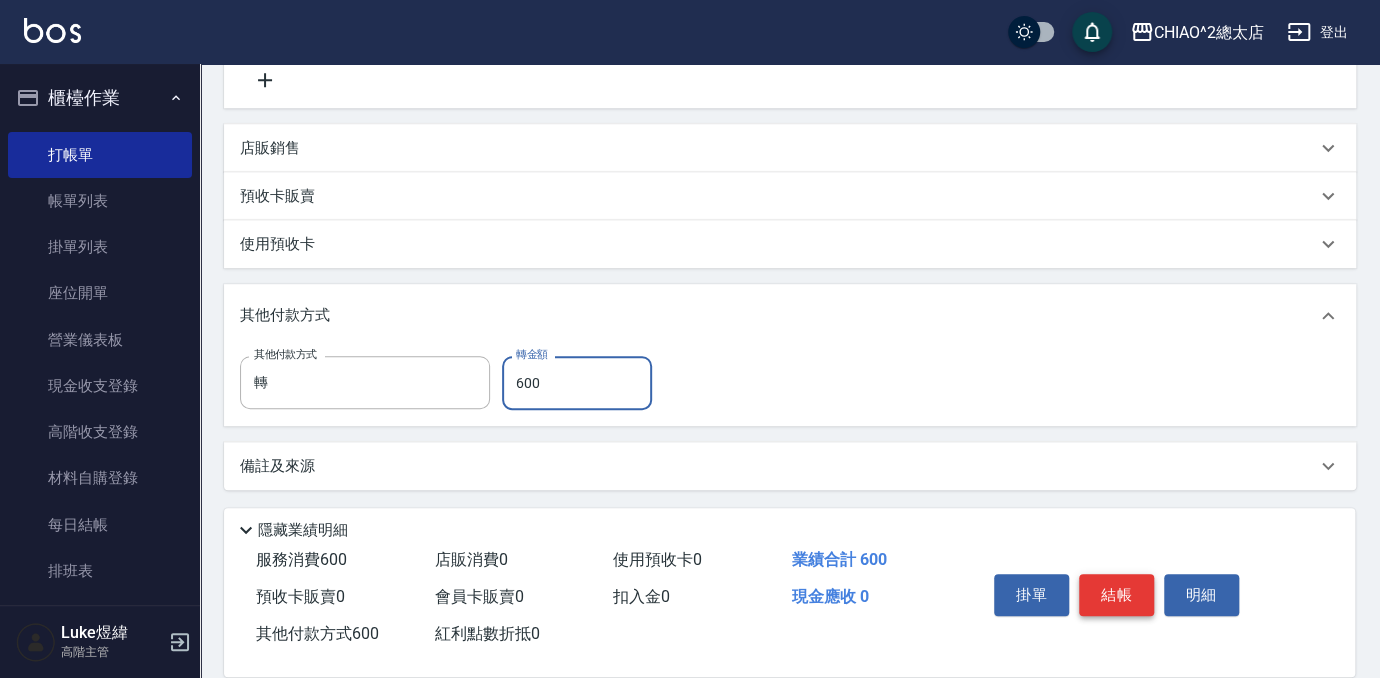 type on "600" 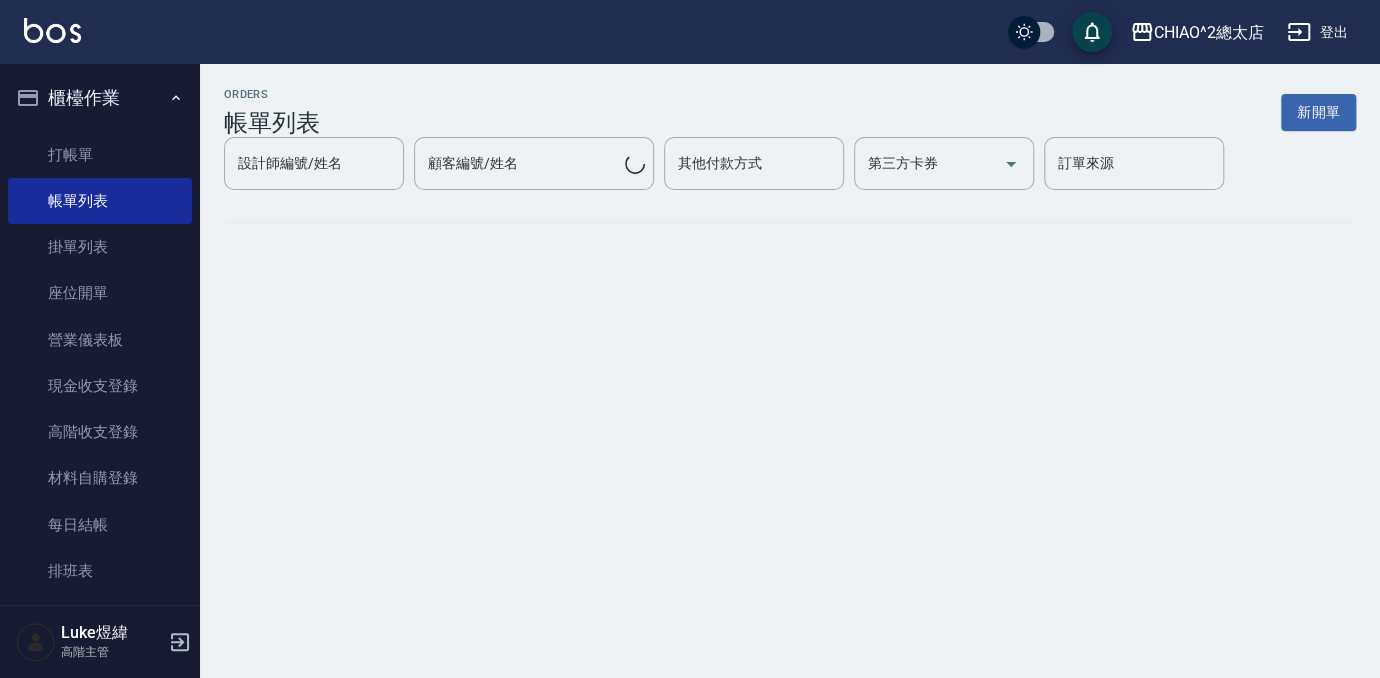 scroll, scrollTop: 0, scrollLeft: 0, axis: both 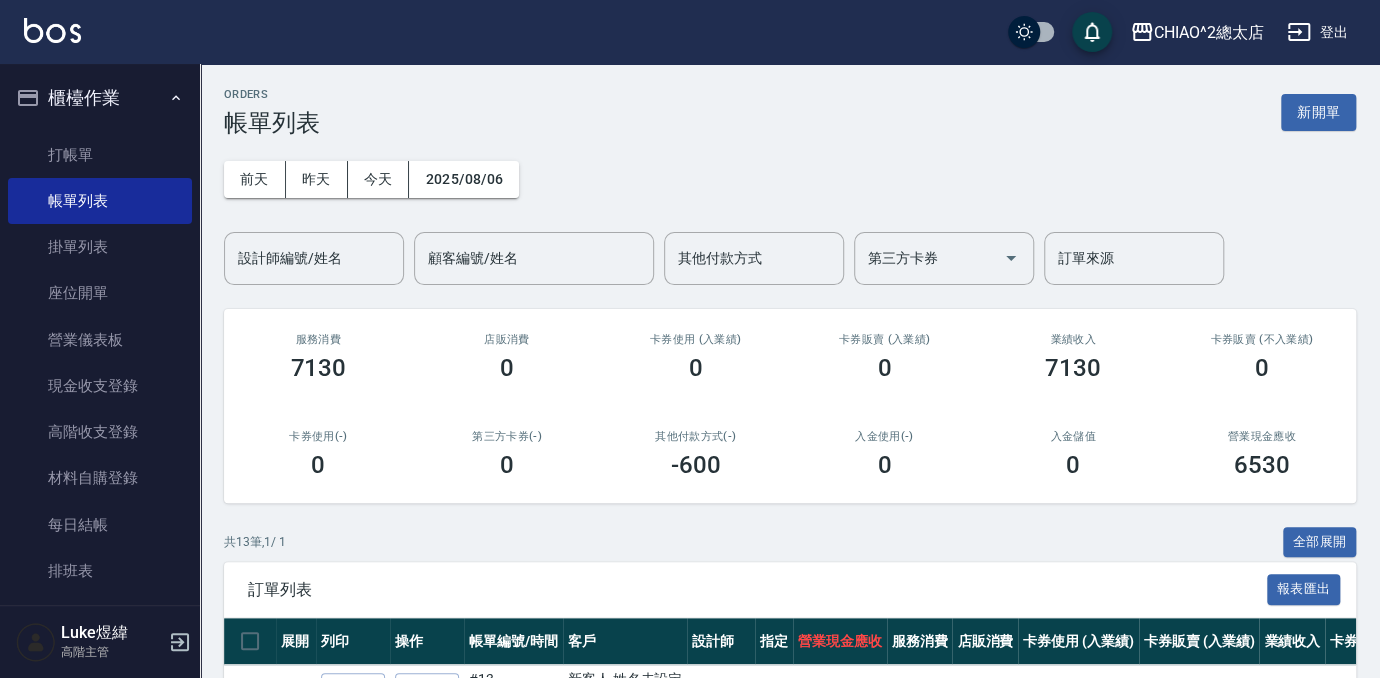click on "新開單" at bounding box center (1318, 112) 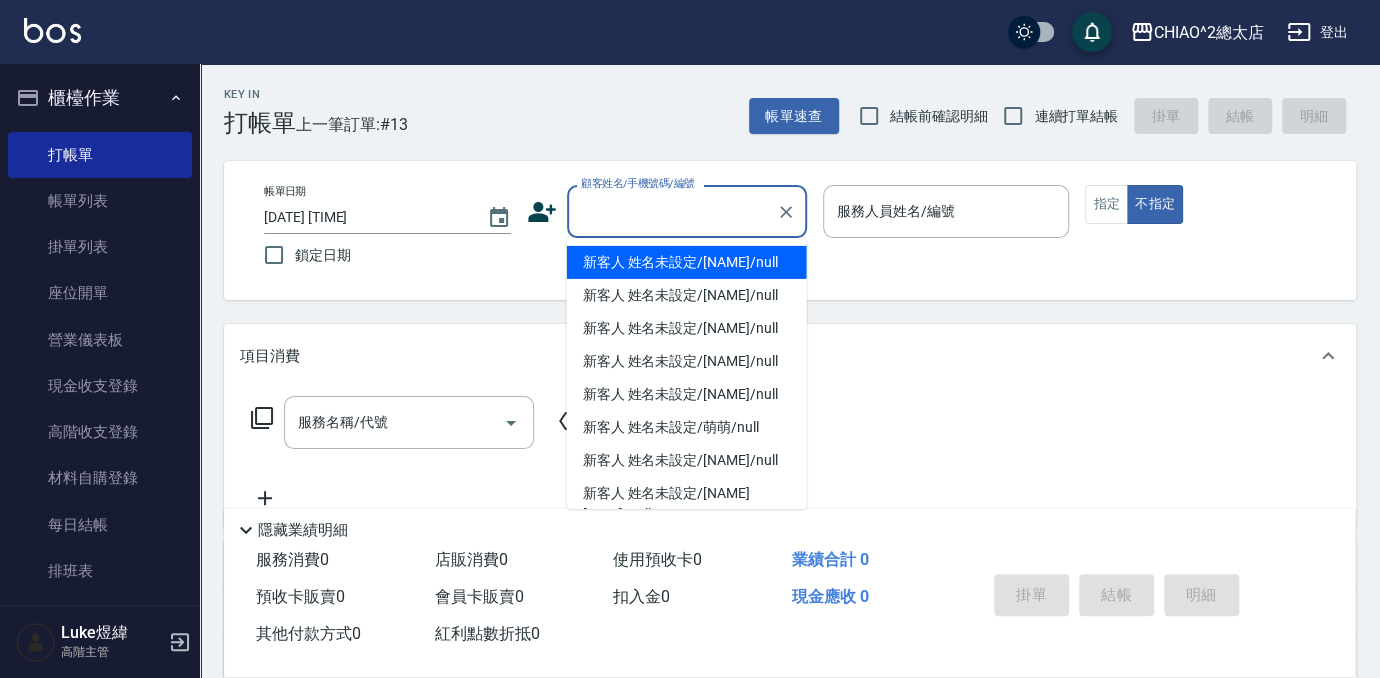 click on "顧客姓名/手機號碼/編號" at bounding box center [672, 211] 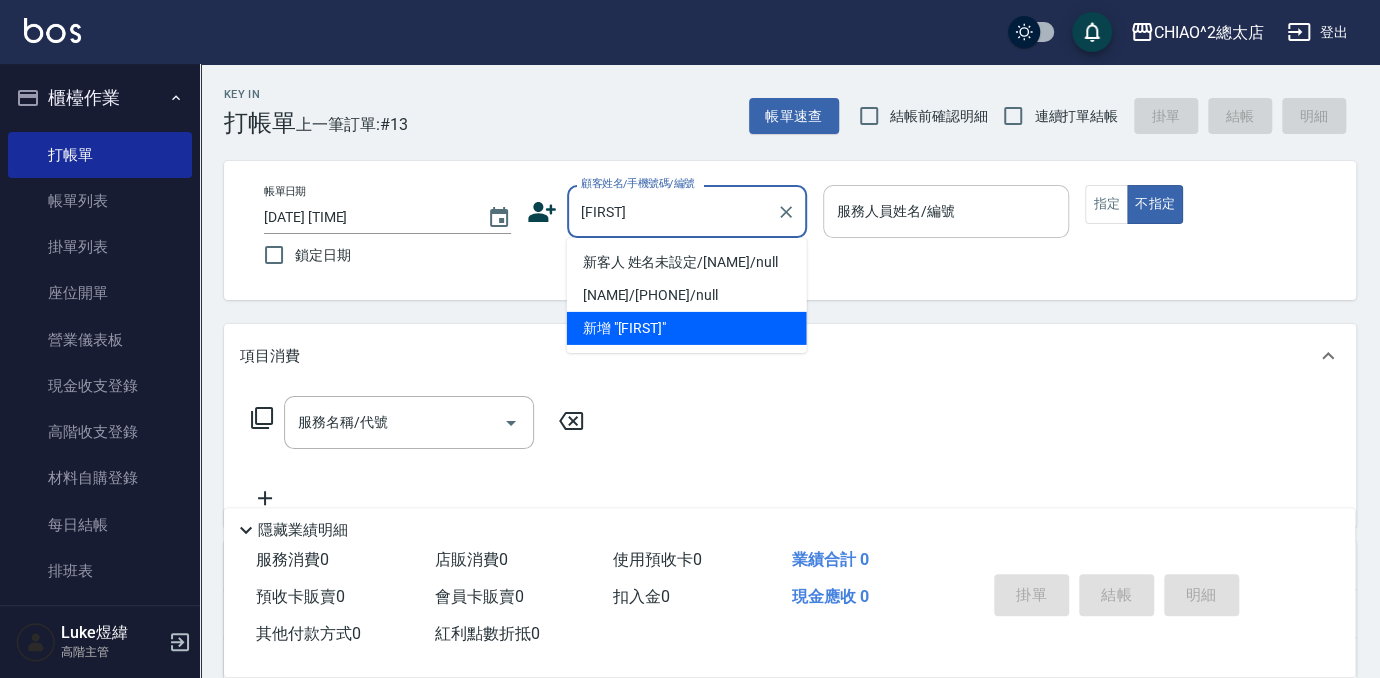 type on "新客人 姓名未設定/[NAME]/null" 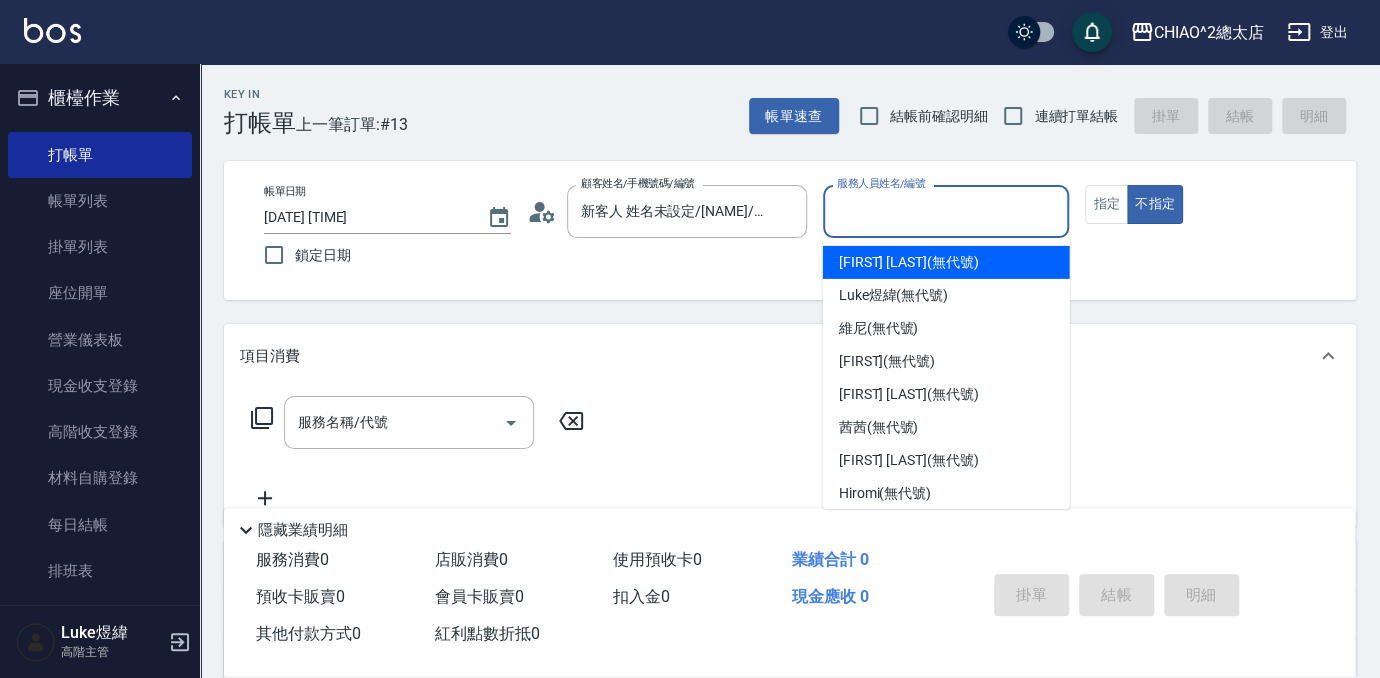 click on "服務人員姓名/編號" at bounding box center [946, 211] 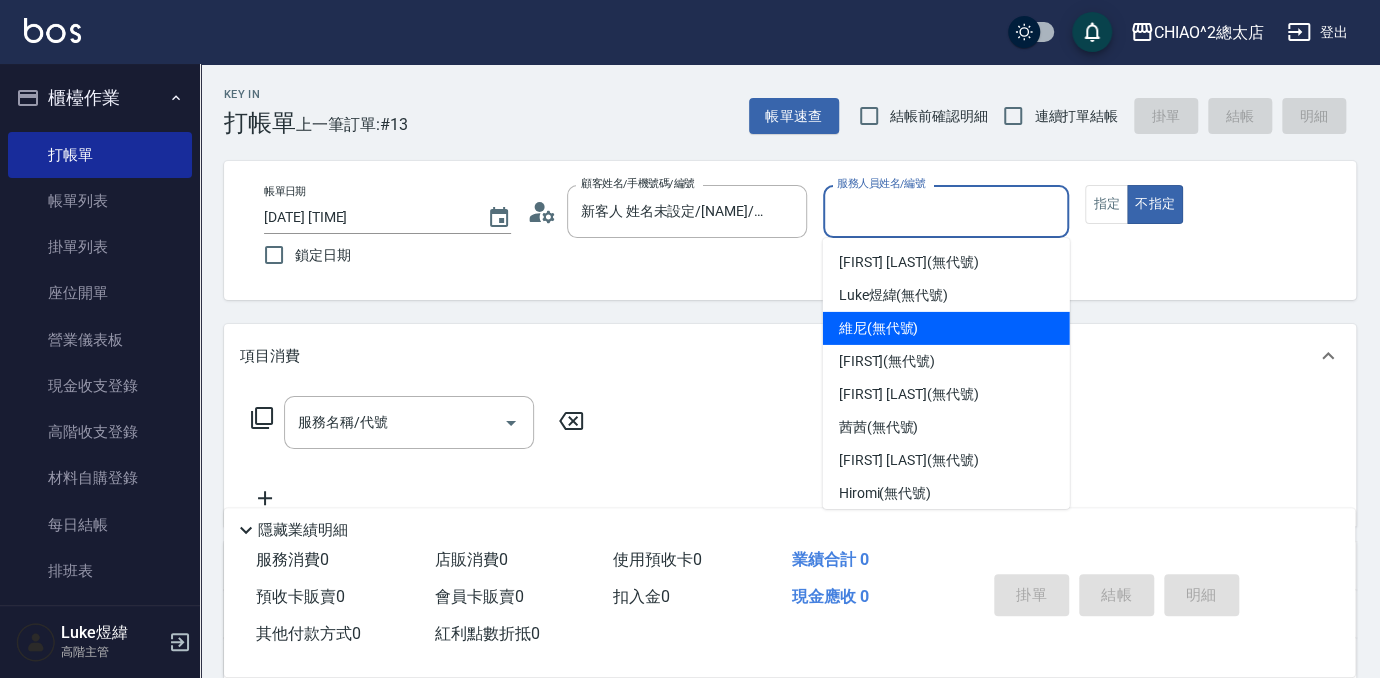 click on "[FIRST] (無代號)" at bounding box center (946, 328) 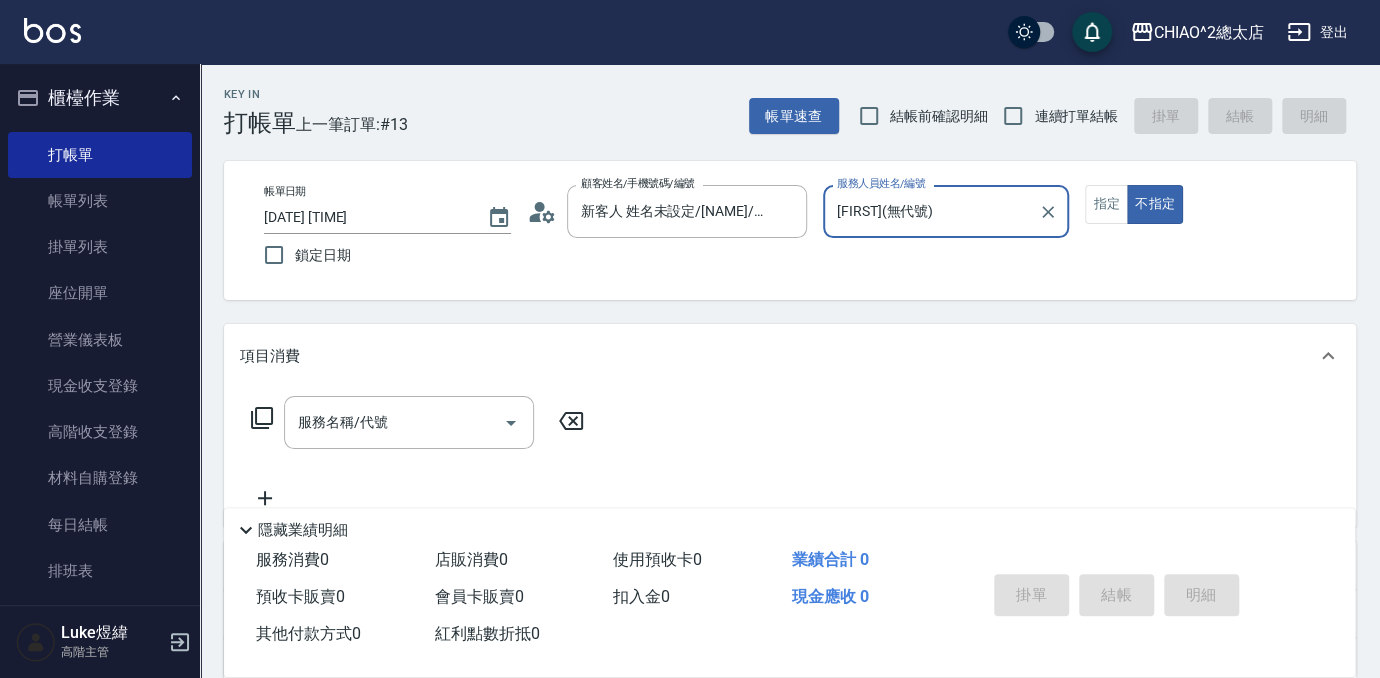 type on "[FIRST](無代號)" 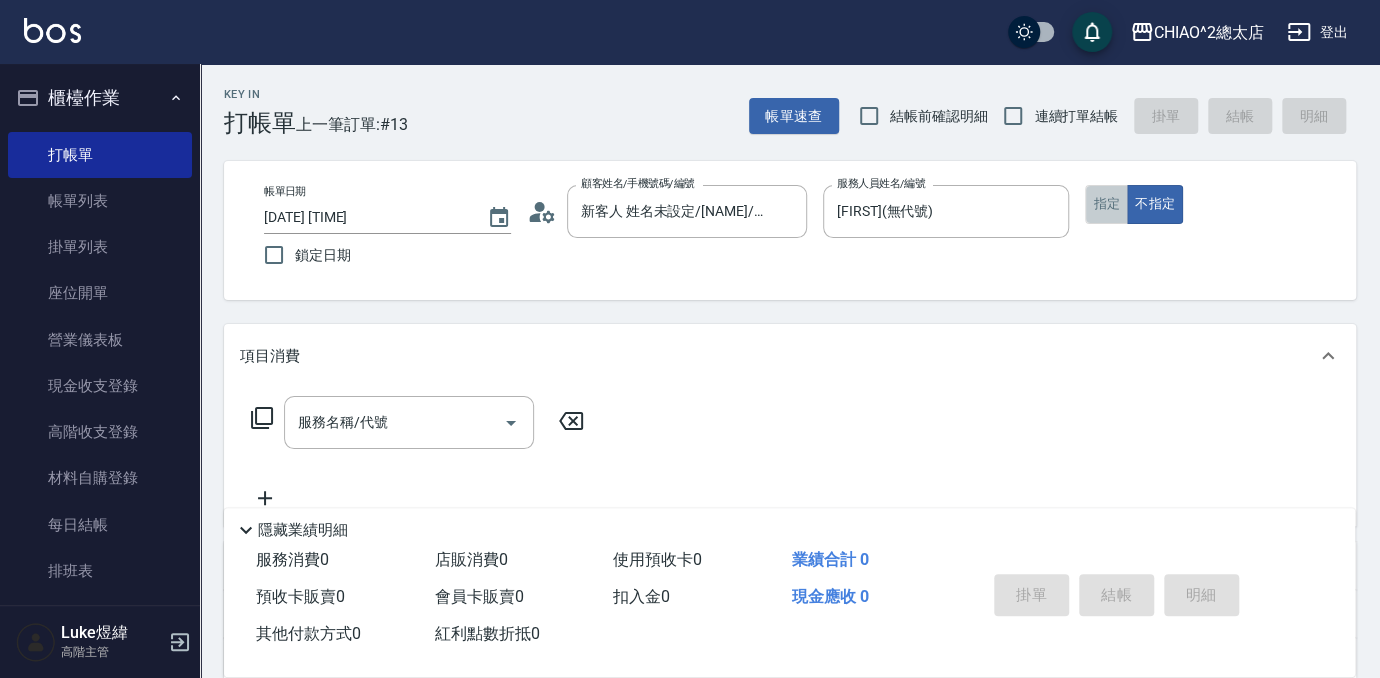 click on "指定" at bounding box center (1106, 204) 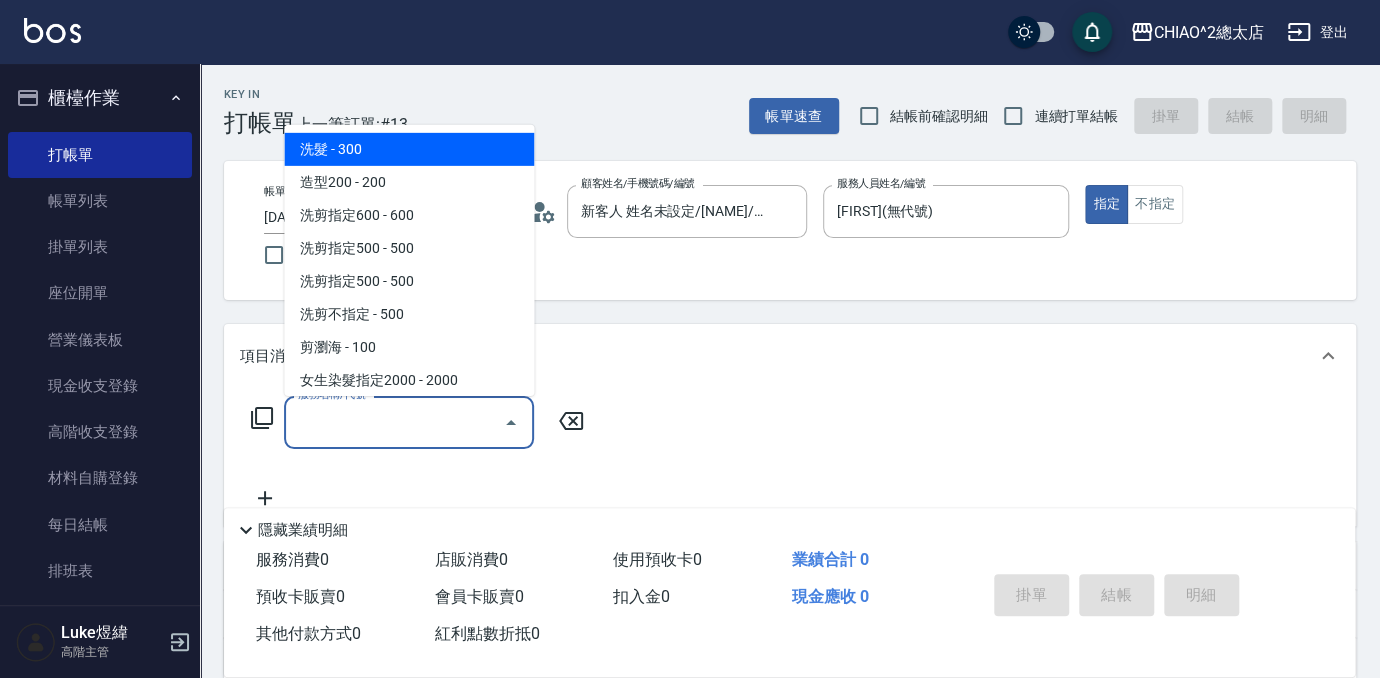click on "服務名稱/代號" at bounding box center [394, 422] 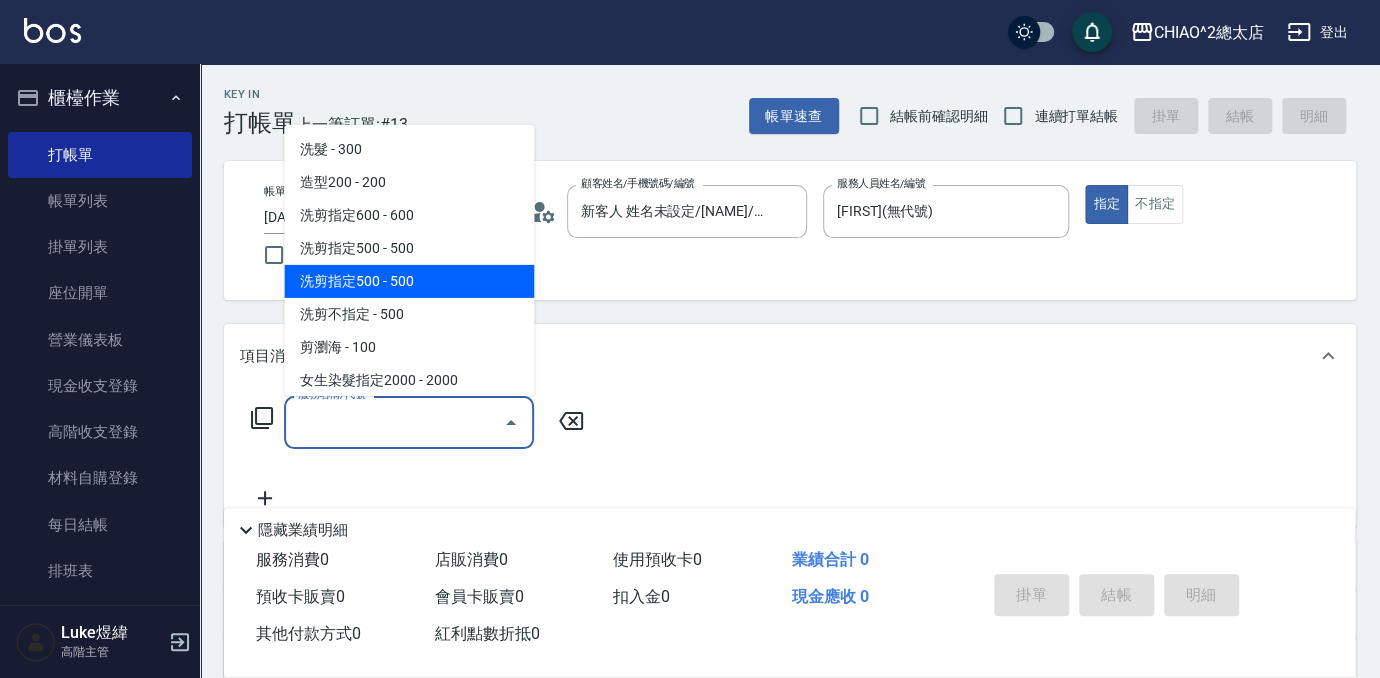 scroll, scrollTop: 90, scrollLeft: 0, axis: vertical 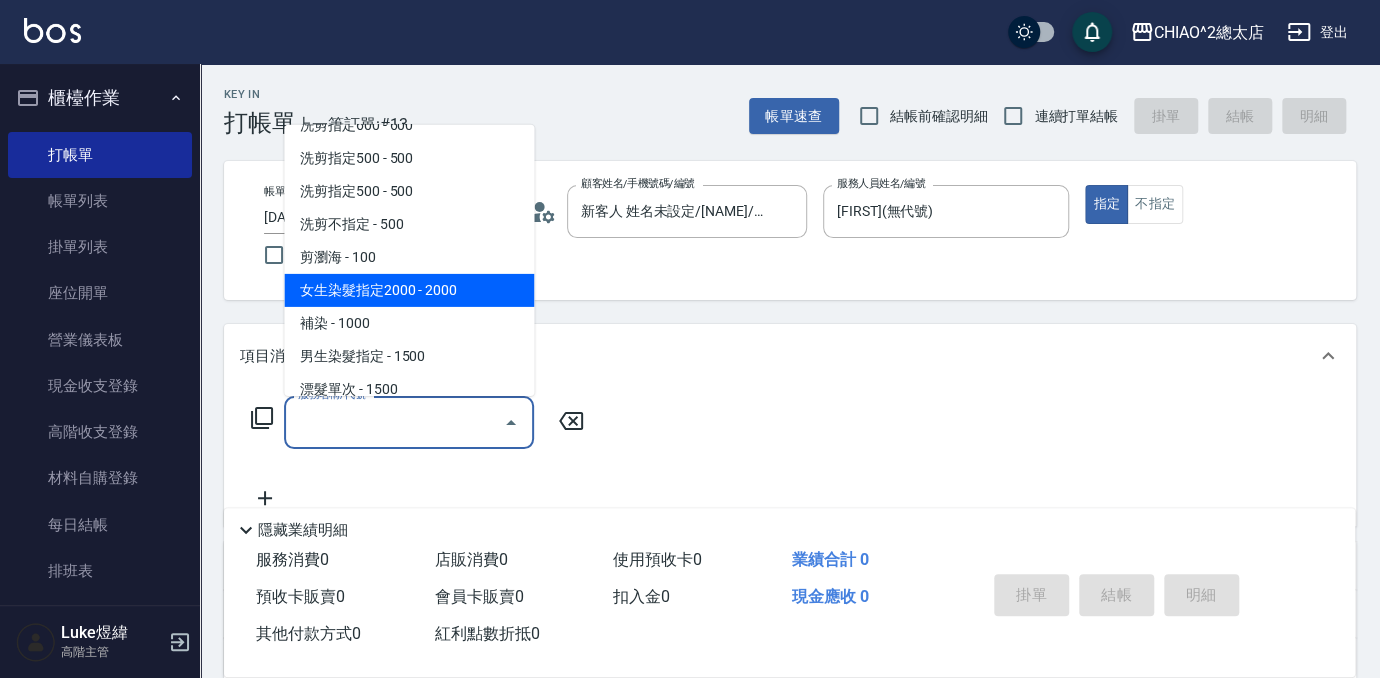 click on "女生染髮指定2000 - 2000" at bounding box center [409, 290] 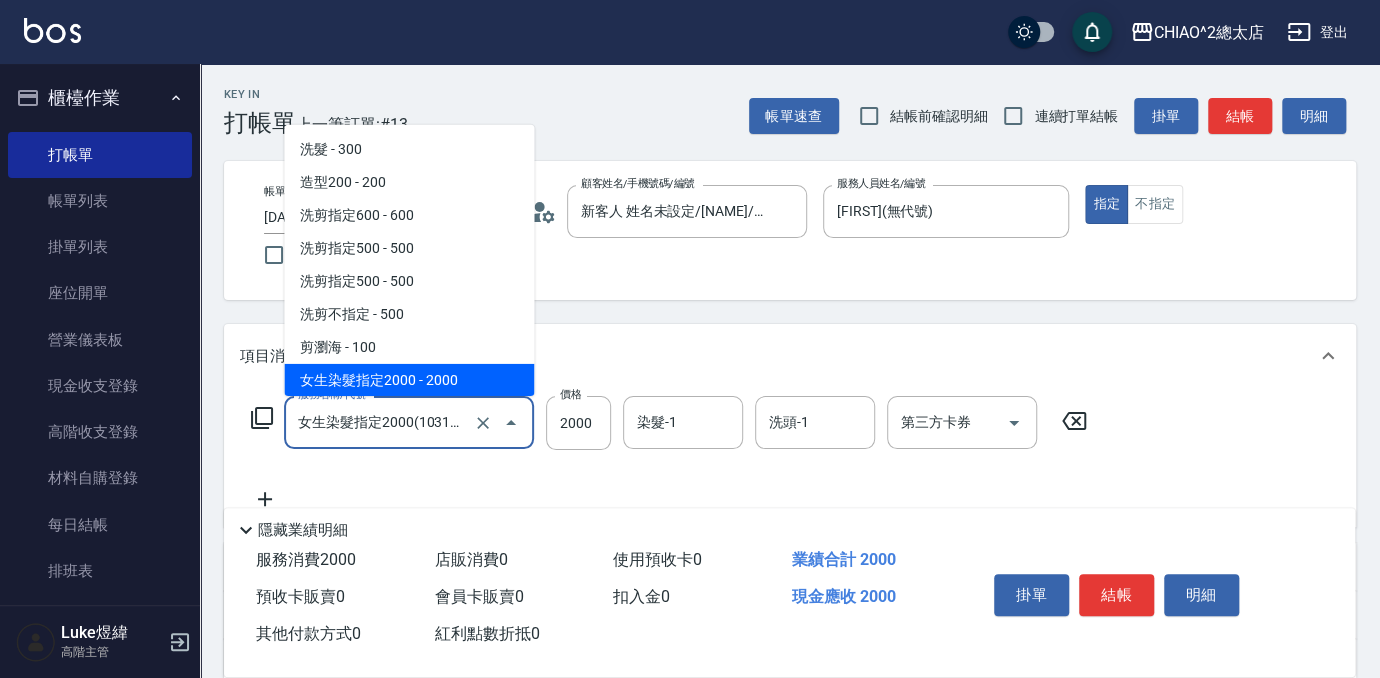 click on "女生染髮指定2000(103113)" at bounding box center [381, 422] 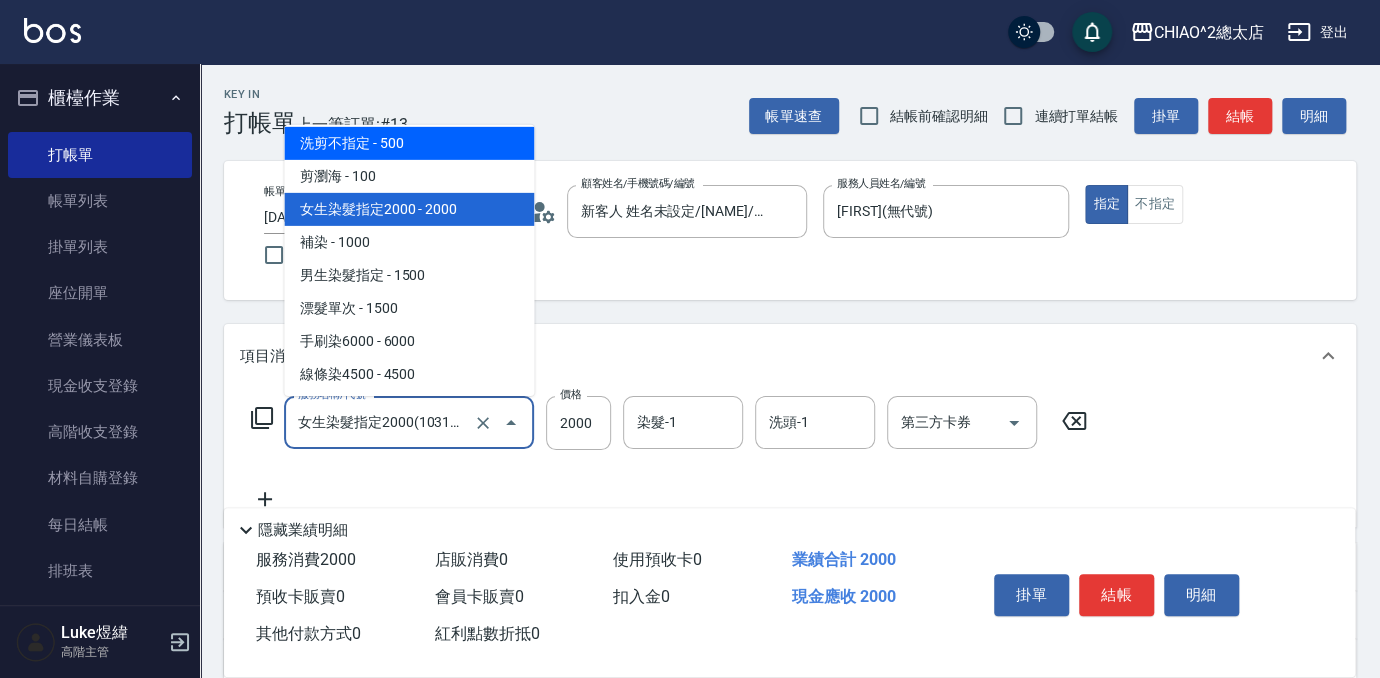 scroll, scrollTop: 182, scrollLeft: 0, axis: vertical 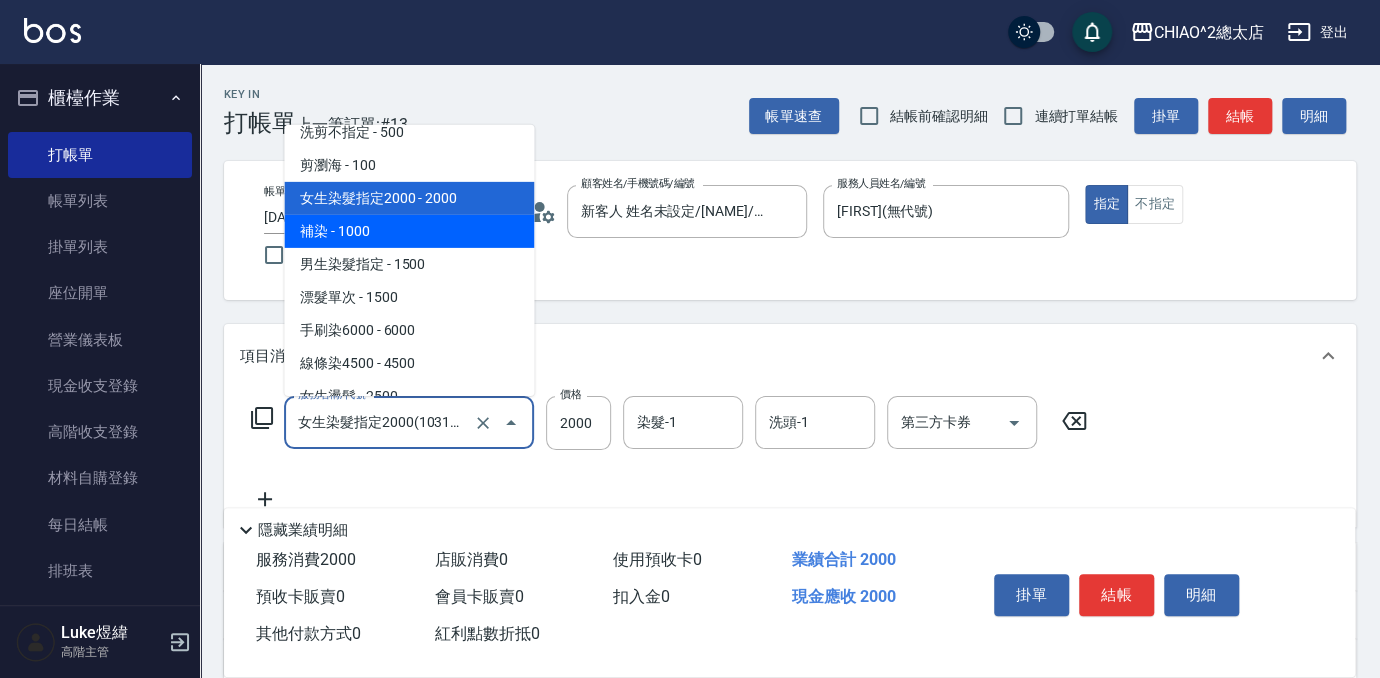 click on "補染 - 1000" at bounding box center (409, 231) 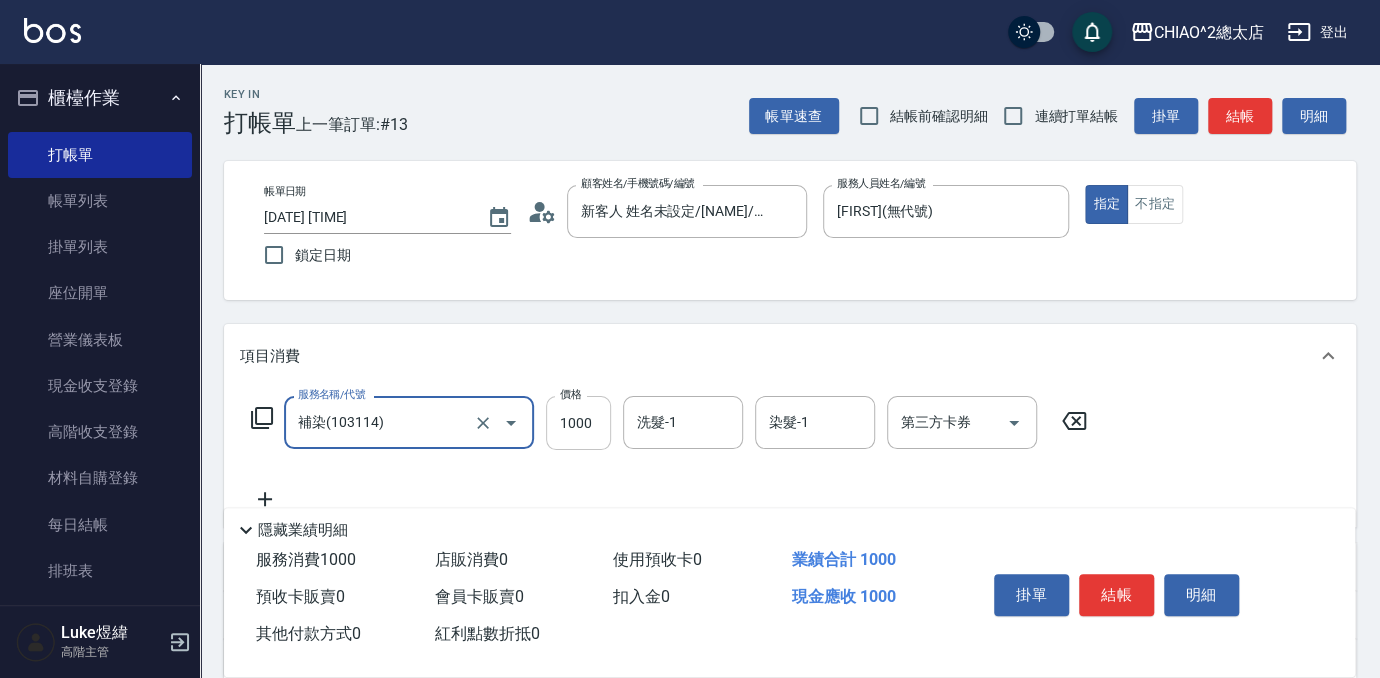 click on "1000" at bounding box center [578, 423] 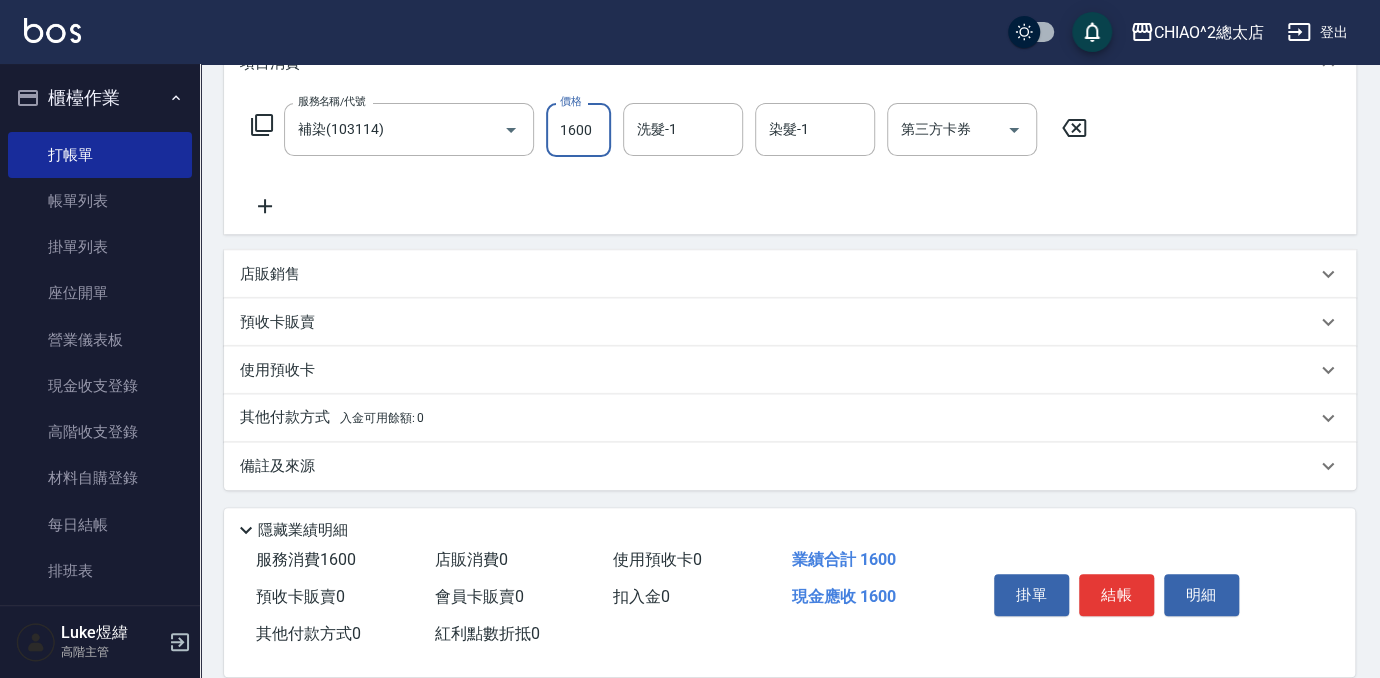 scroll, scrollTop: 294, scrollLeft: 0, axis: vertical 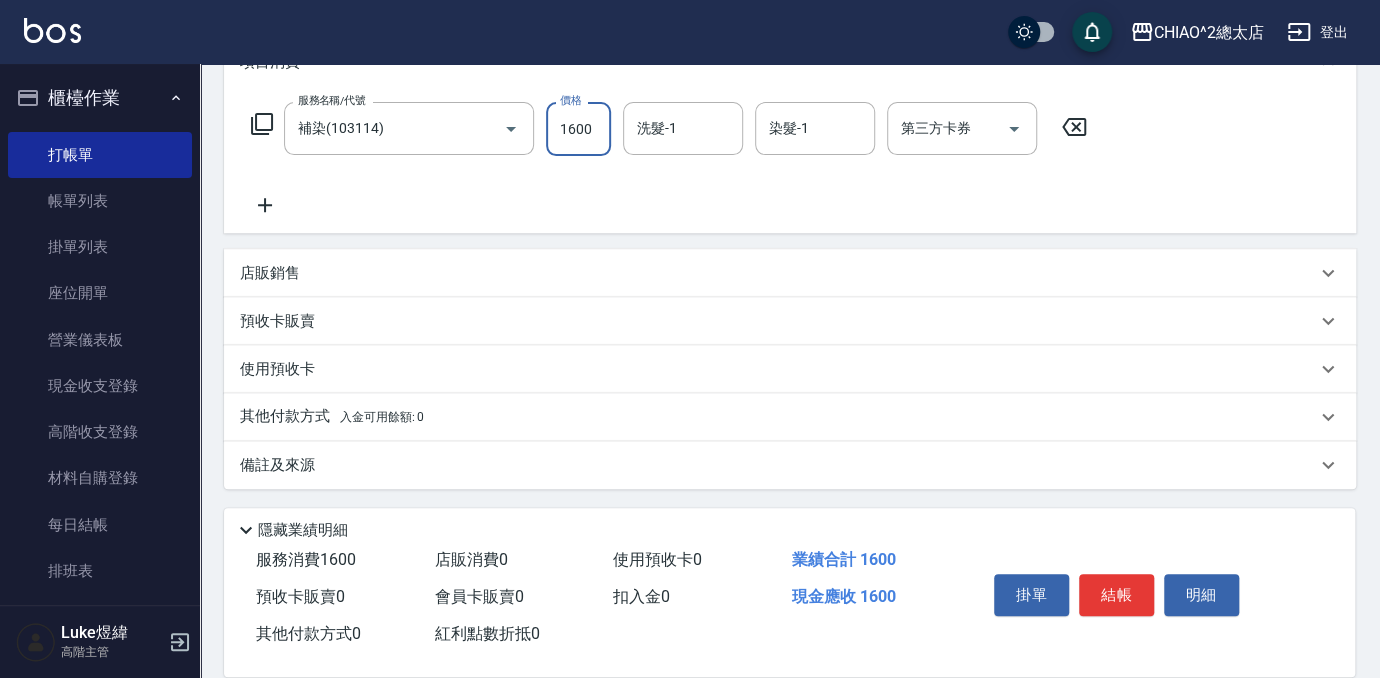 type on "1600" 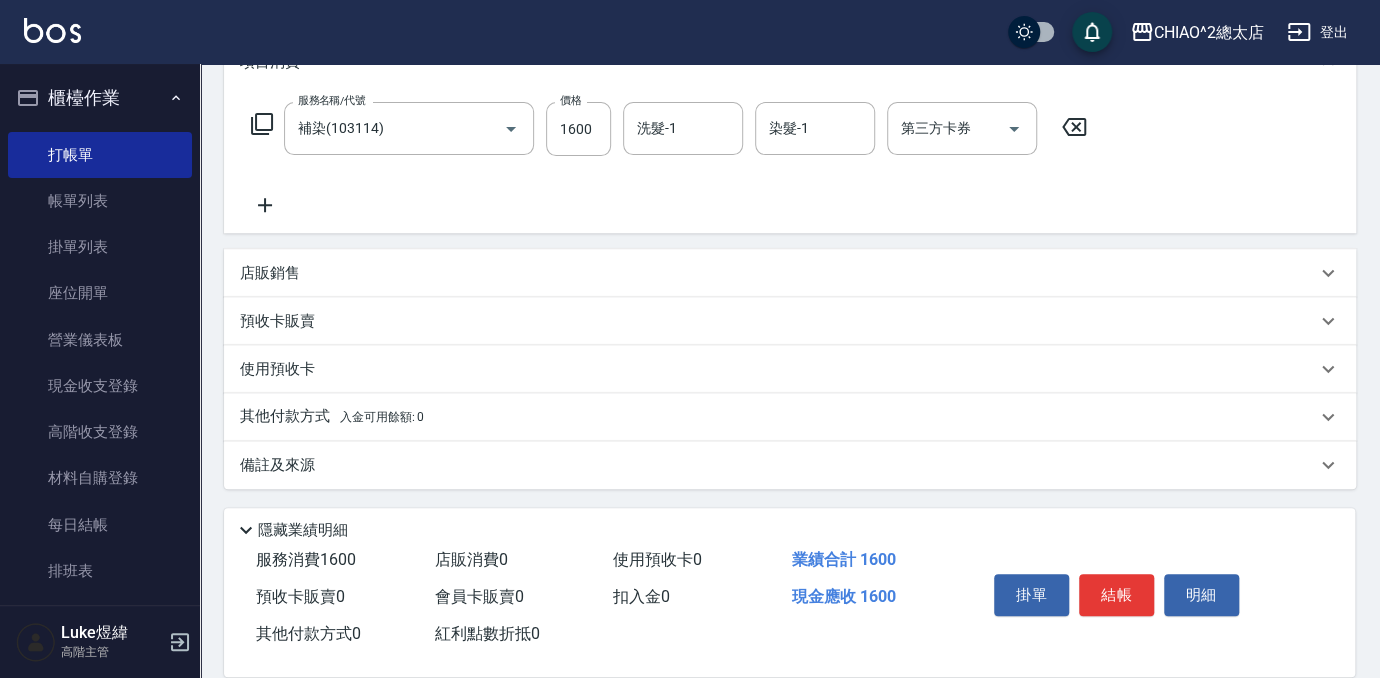 click on "入金可用餘額: 0" at bounding box center (382, 417) 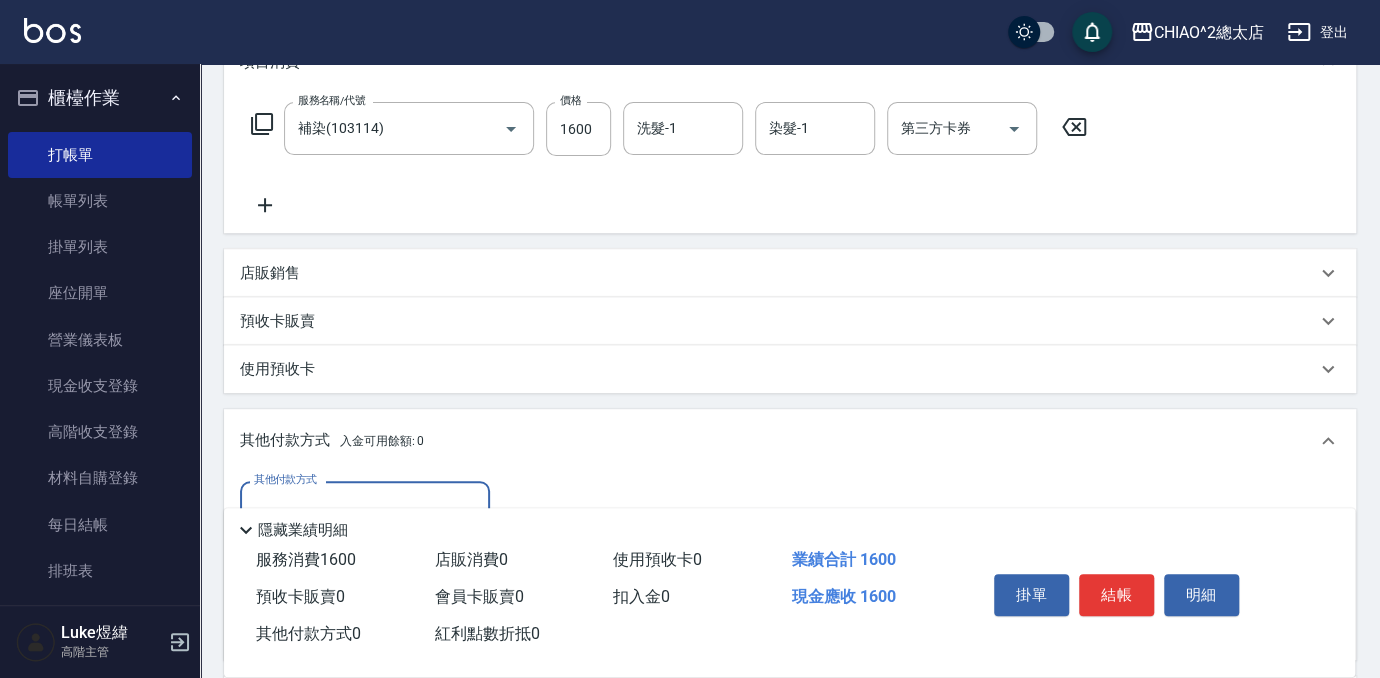 scroll, scrollTop: 0, scrollLeft: 0, axis: both 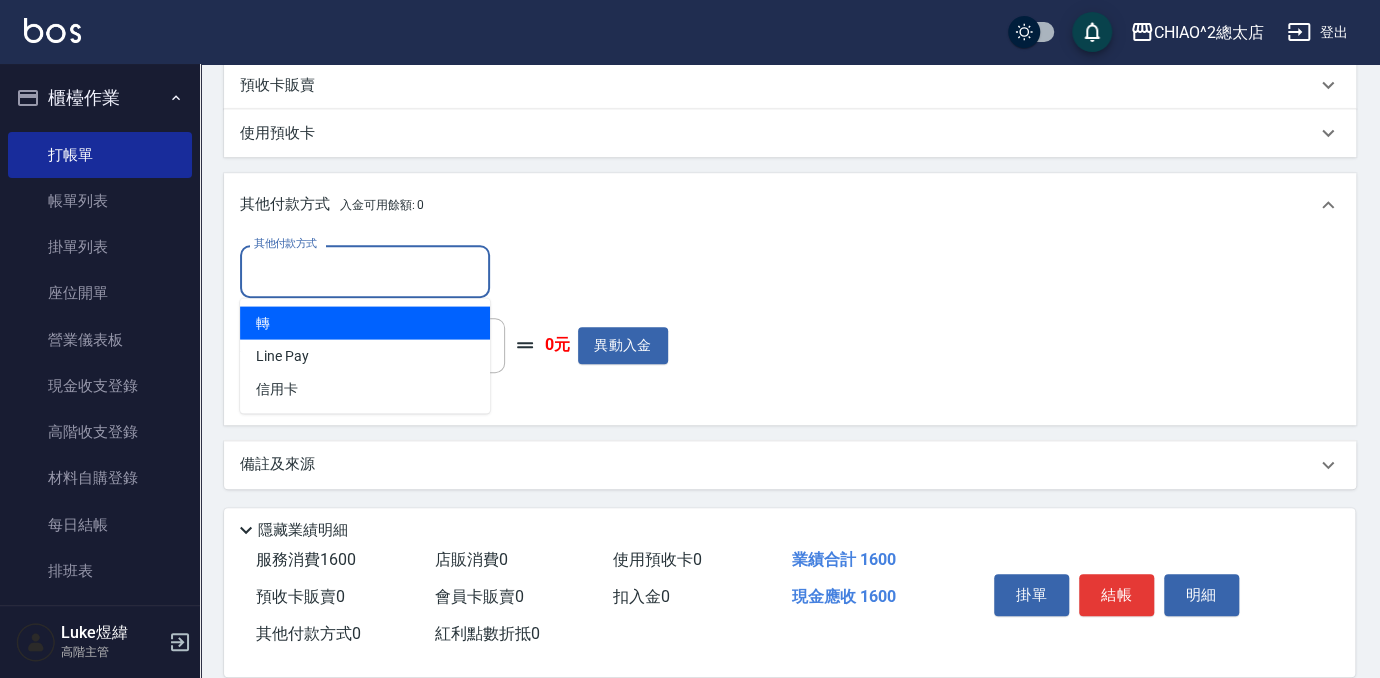 click on "其他付款方式" at bounding box center (365, 271) 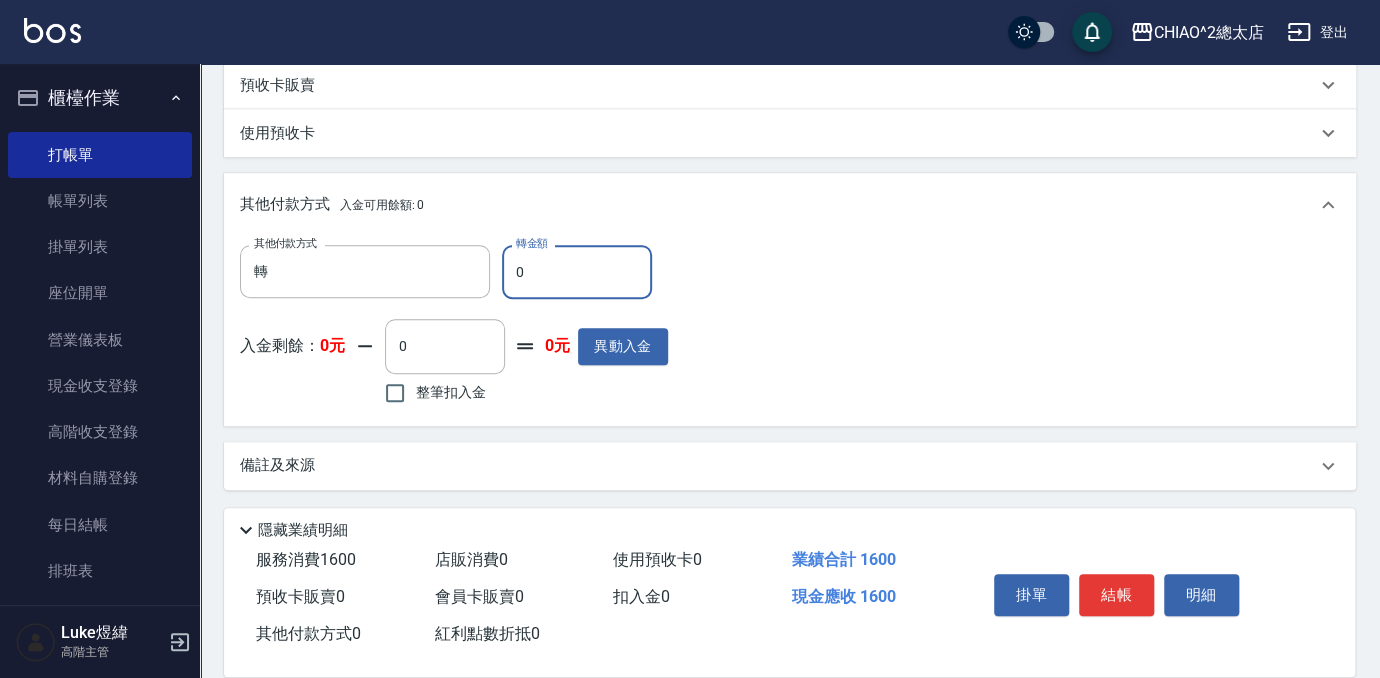 click on "0" at bounding box center [577, 272] 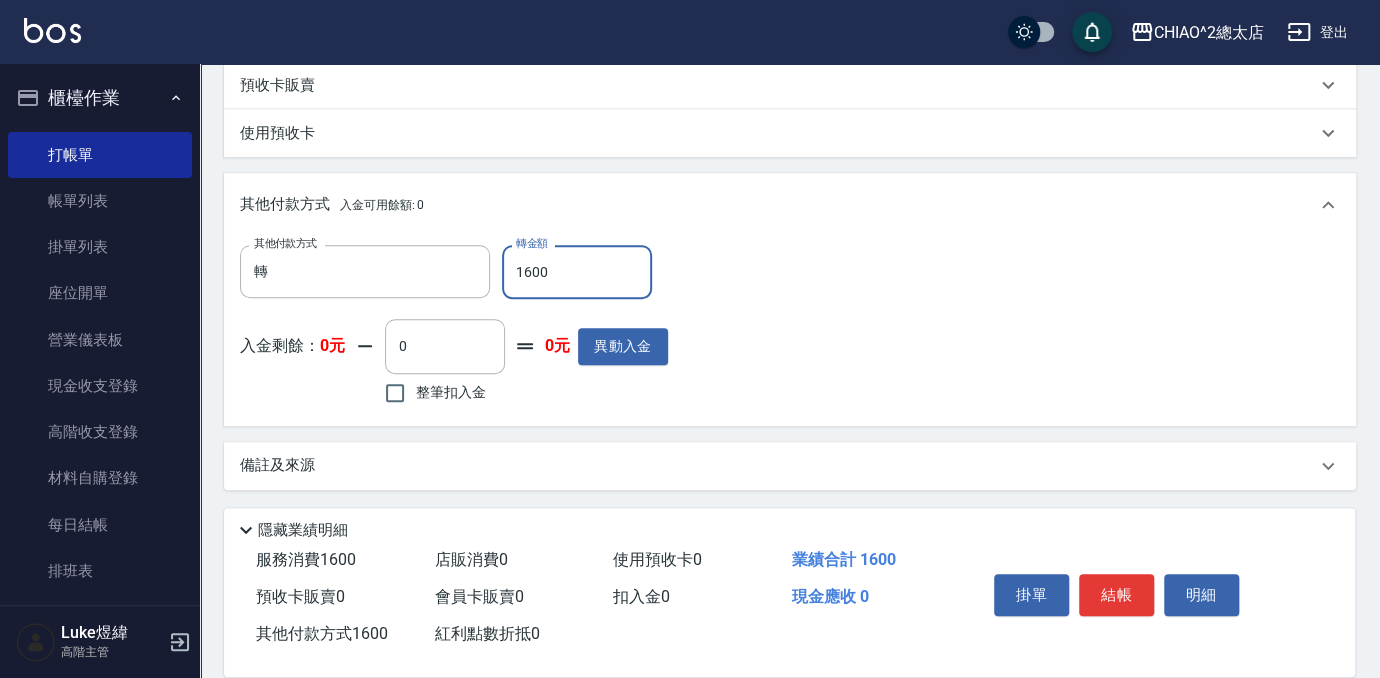 type on "1600" 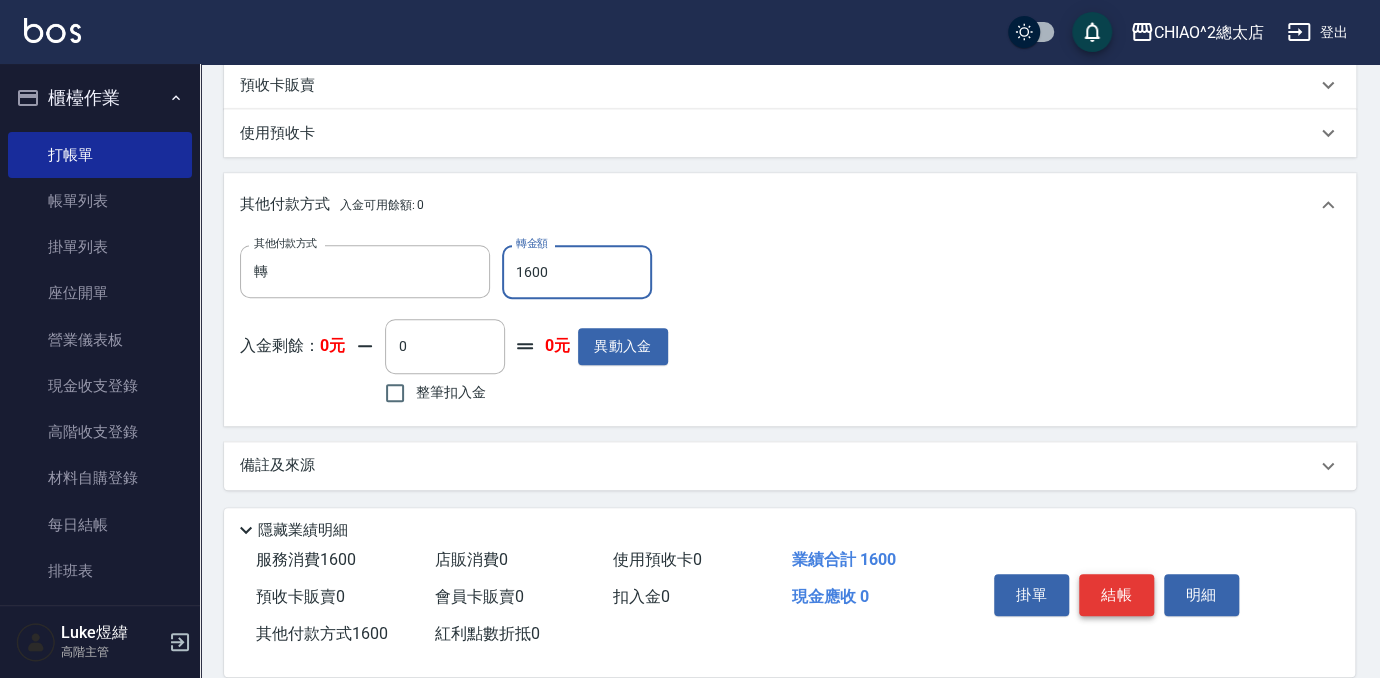 click on "結帳" at bounding box center (1116, 595) 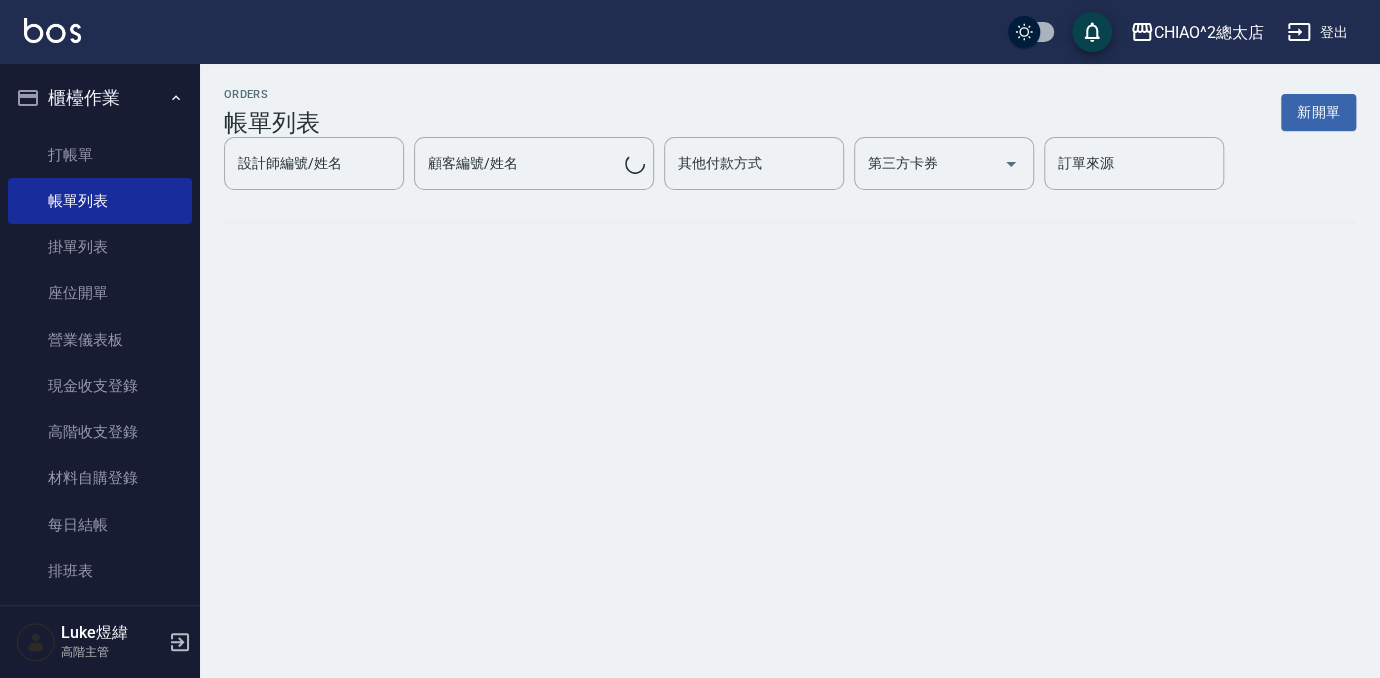 scroll, scrollTop: 0, scrollLeft: 0, axis: both 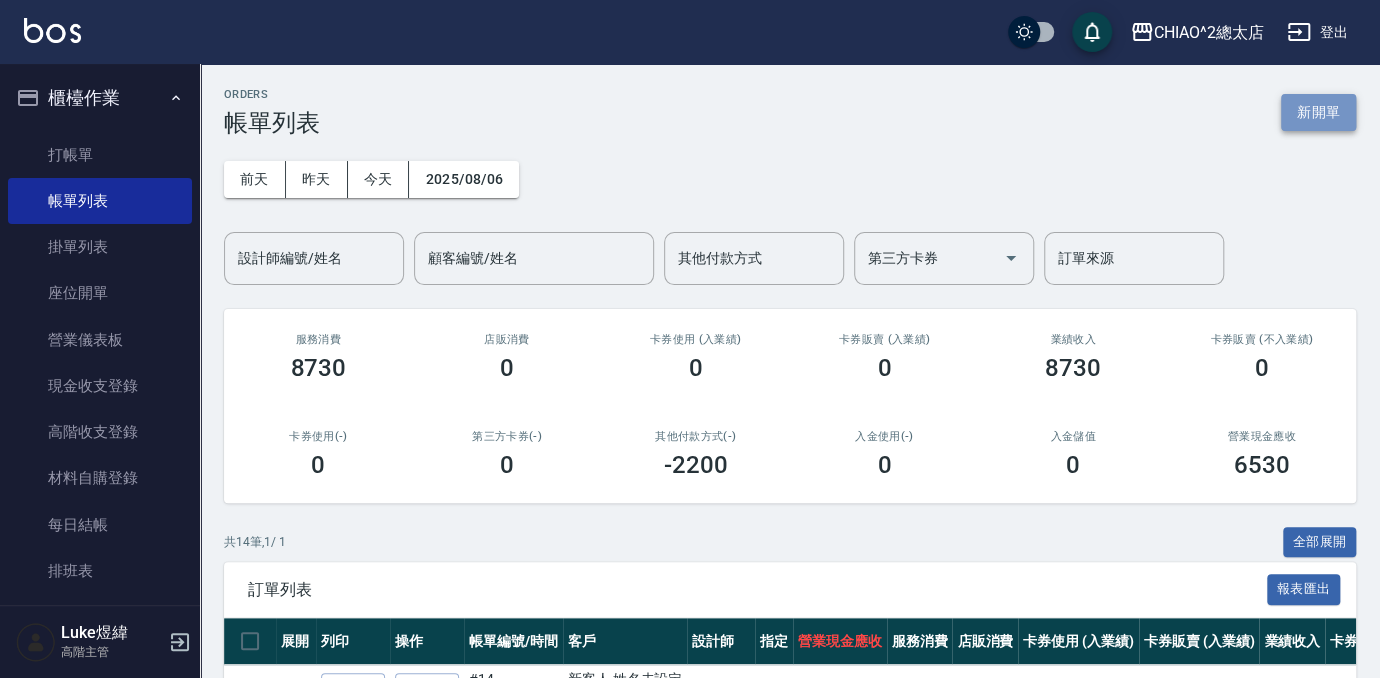 click on "新開單" at bounding box center (1318, 112) 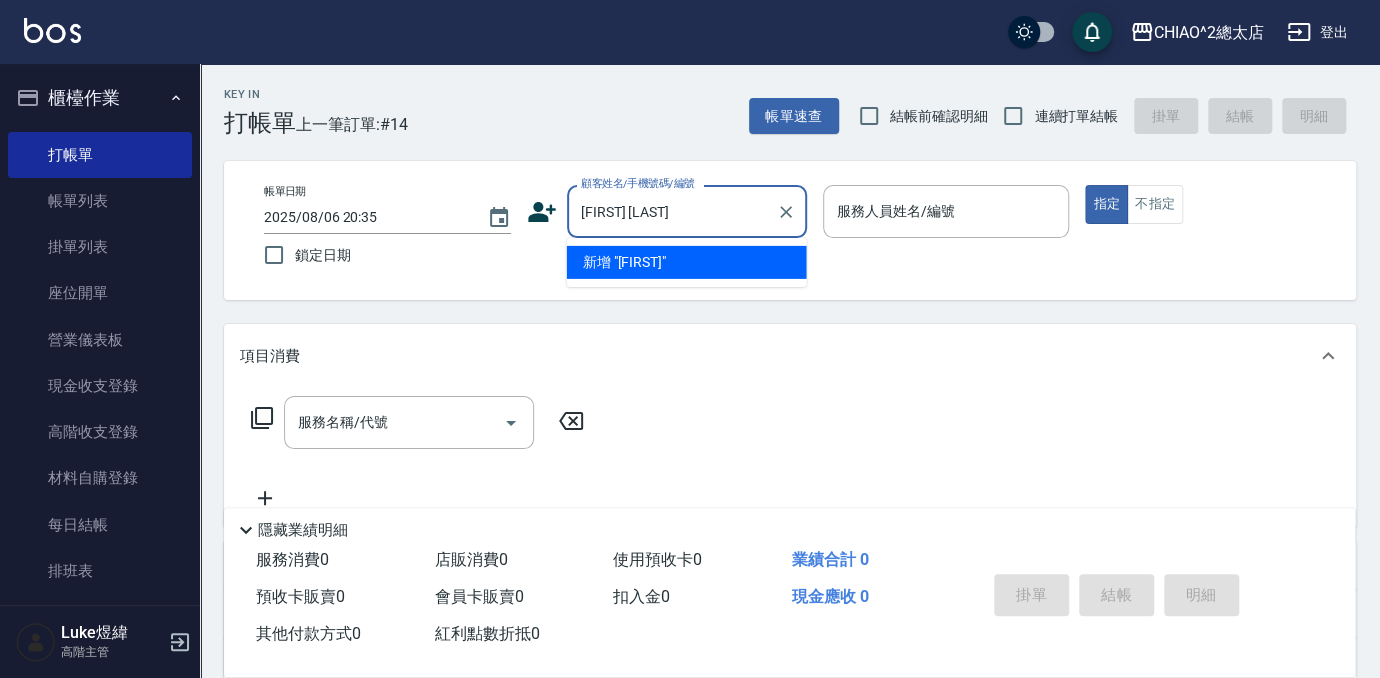 type on "[FIRST] [LAST]" 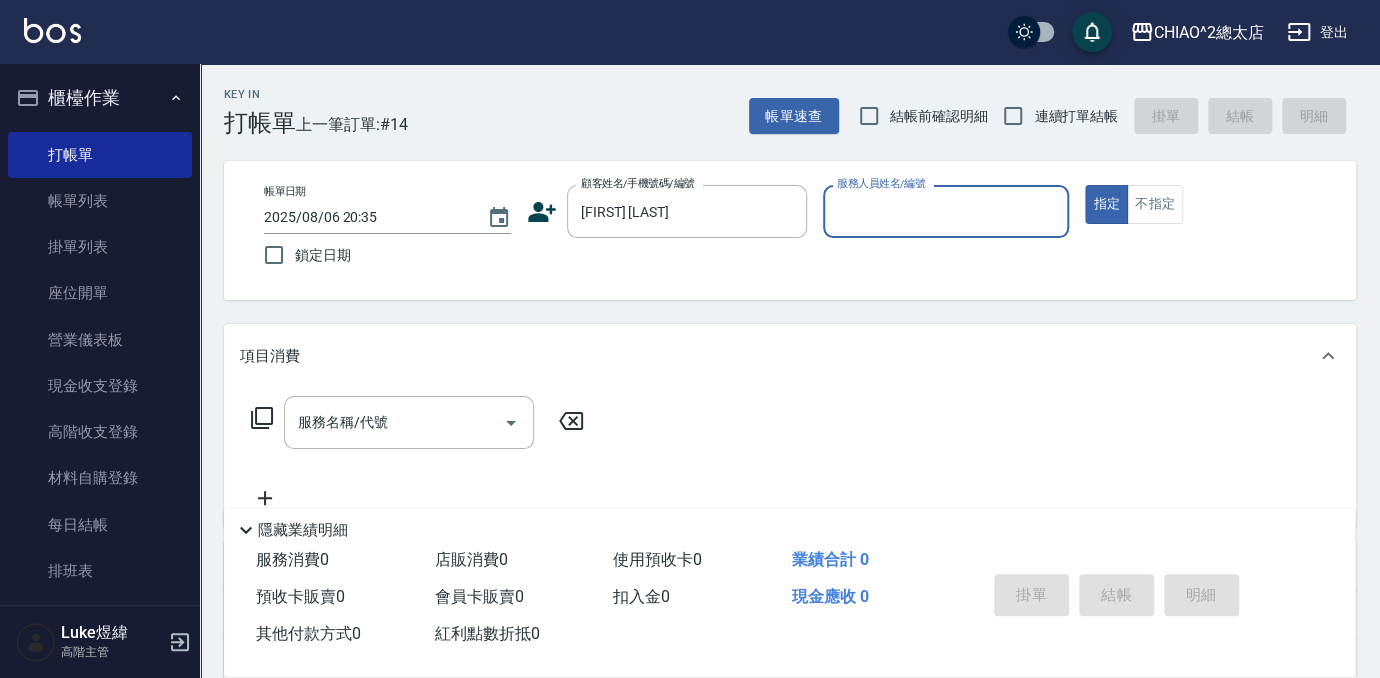 click on "服務人員姓名/編號" at bounding box center [946, 211] 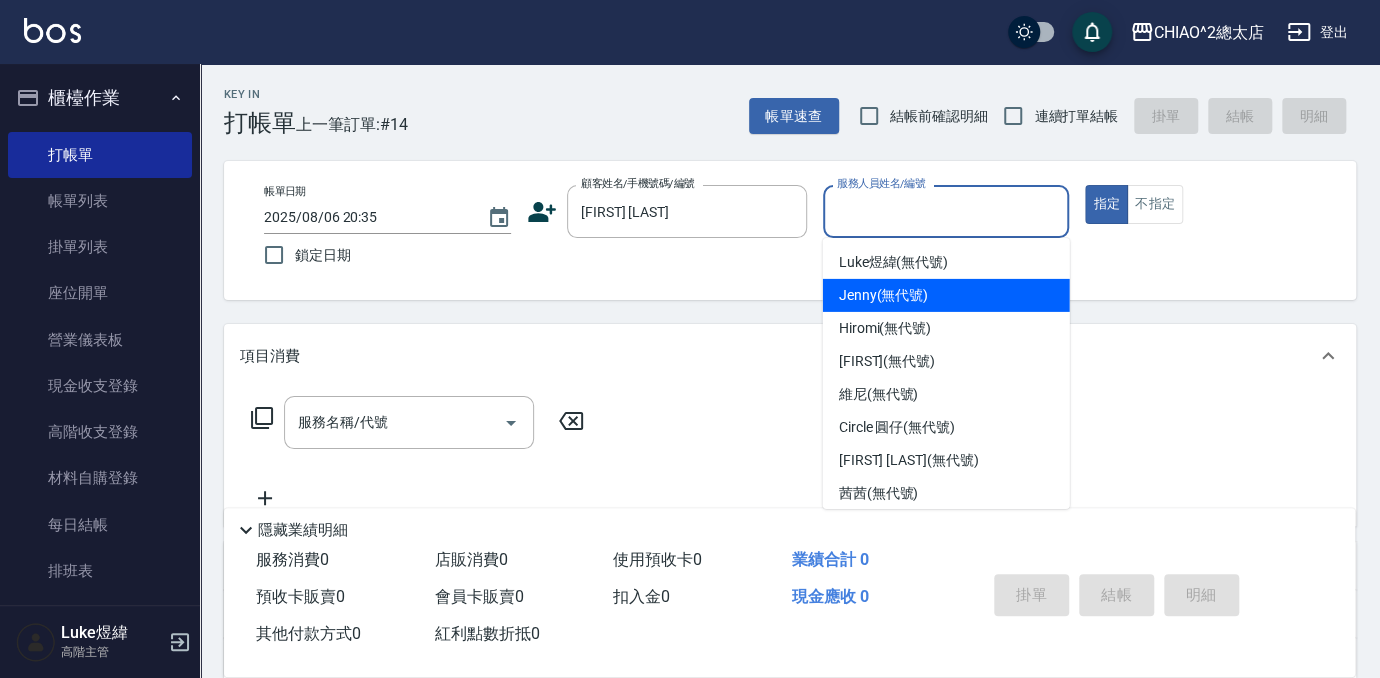 click on "[FIRST] (無代號)" at bounding box center (946, 295) 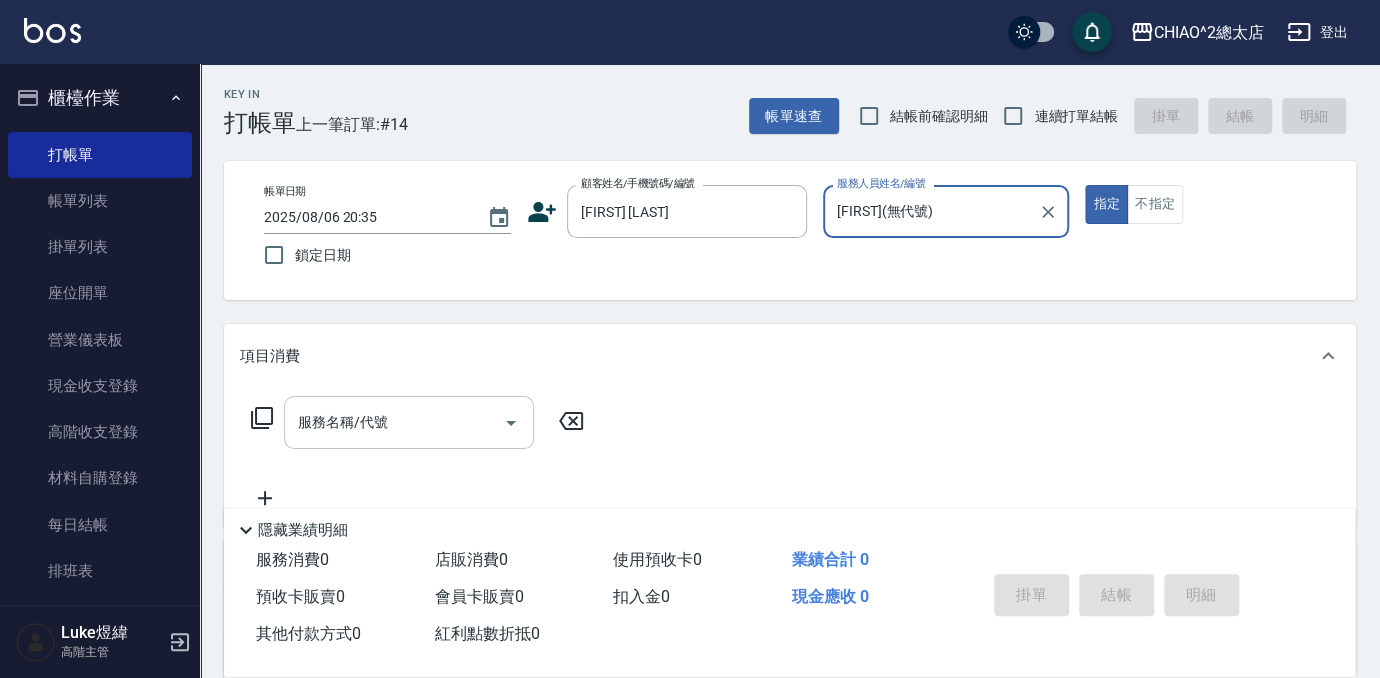 click on "服務名稱/代號" at bounding box center (394, 422) 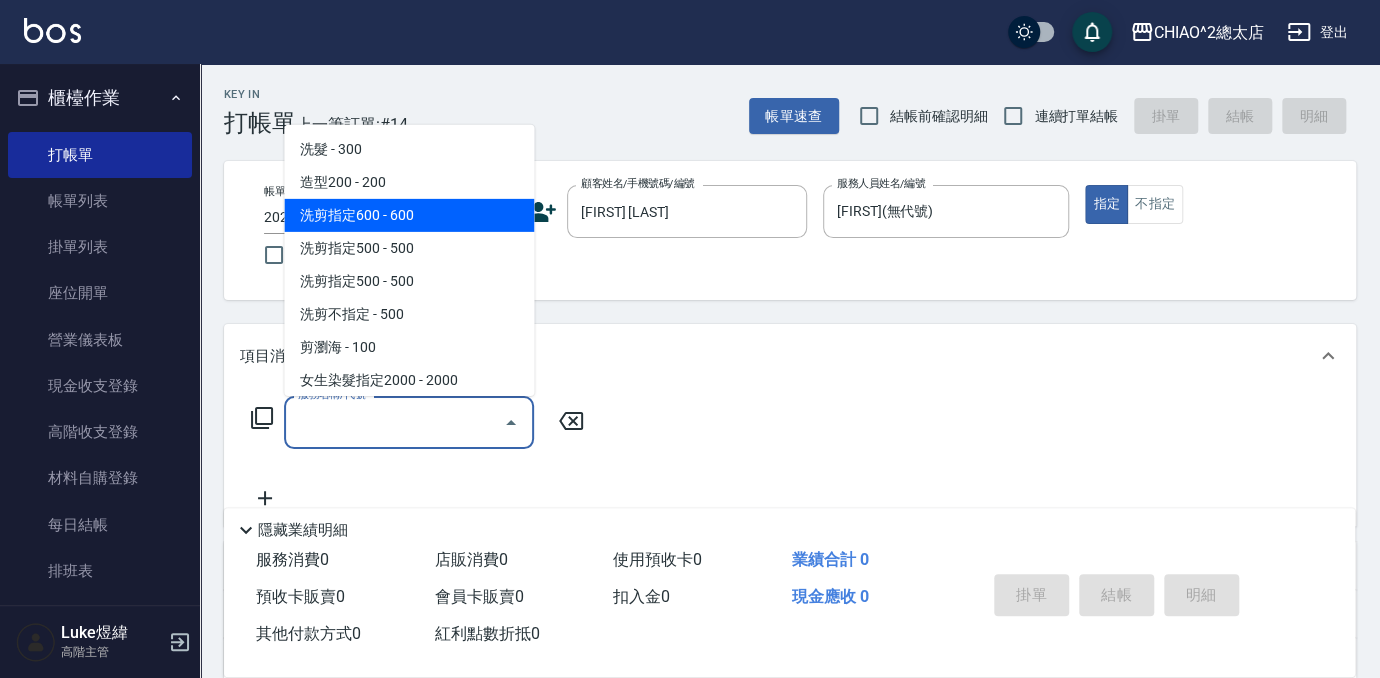 click on "洗剪指定600 - 600" at bounding box center [409, 215] 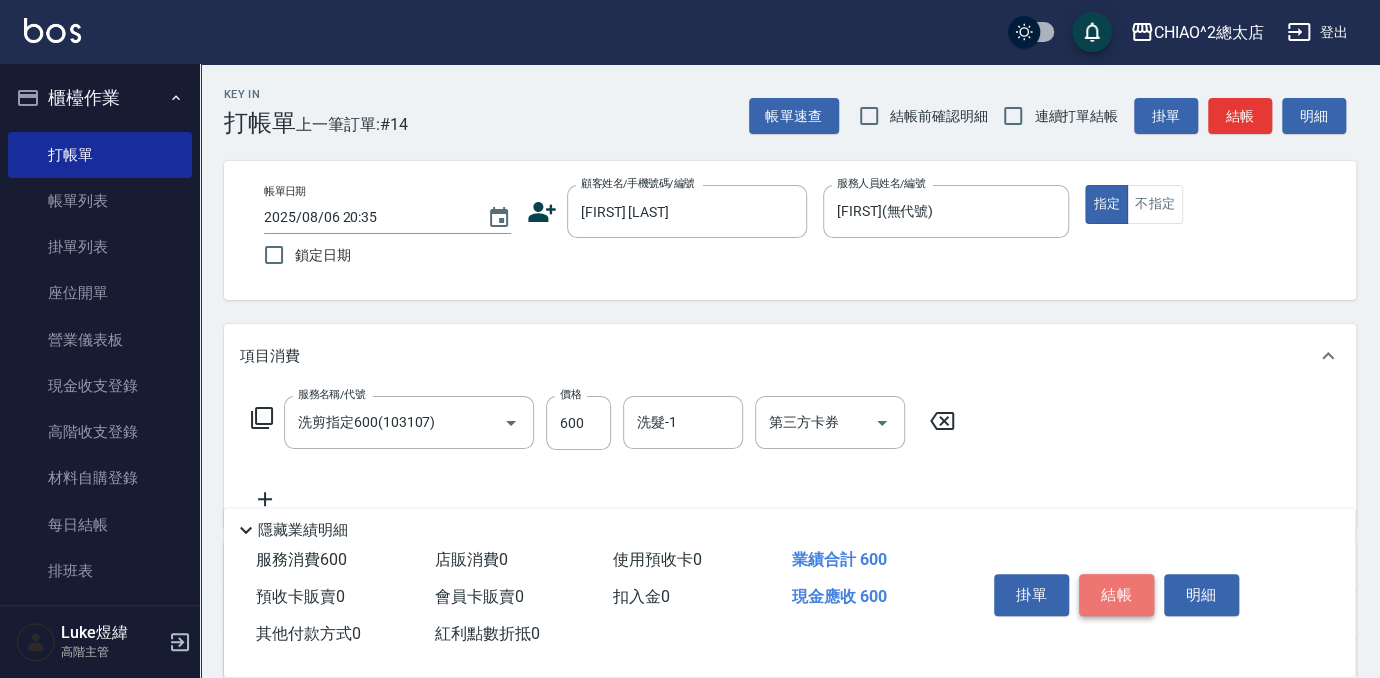 click on "結帳" at bounding box center (1116, 595) 